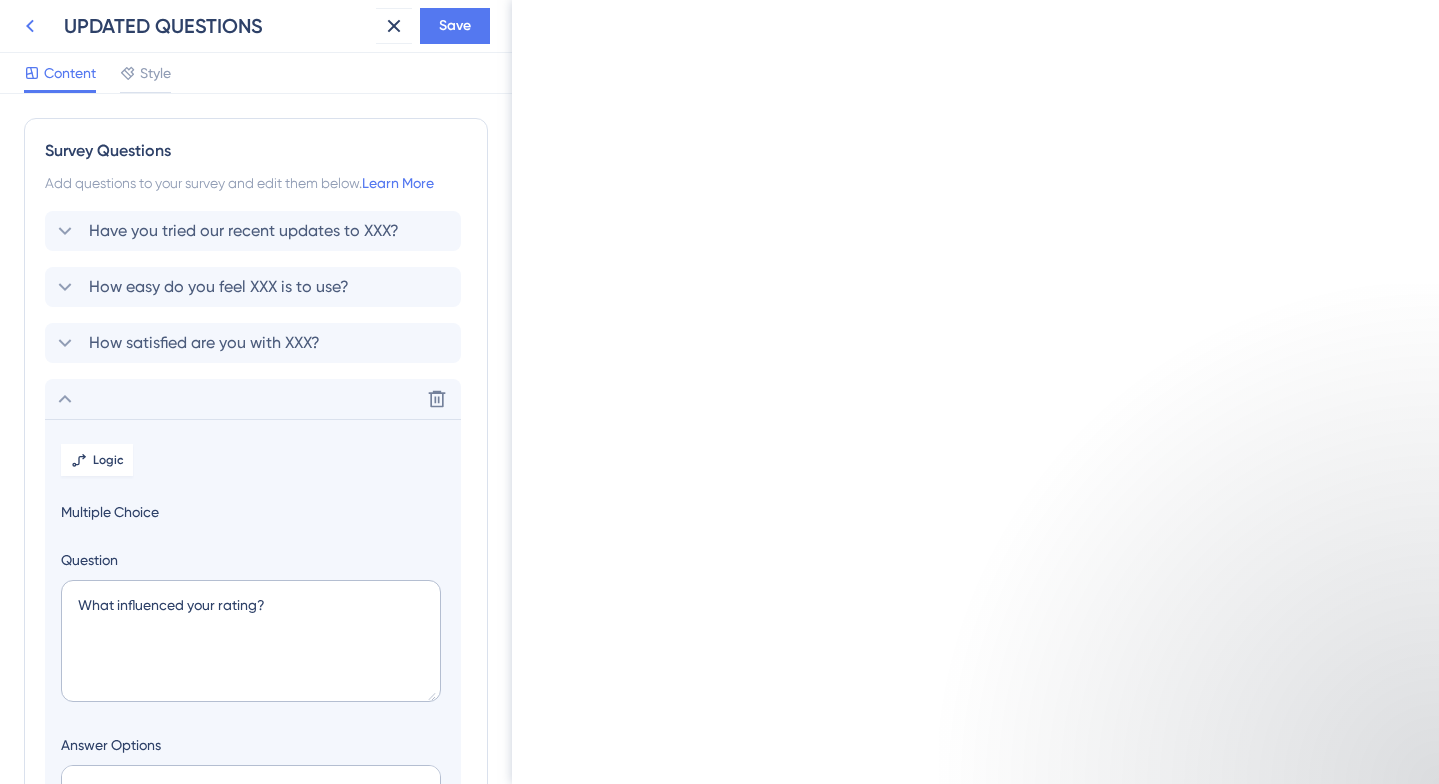 scroll, scrollTop: 0, scrollLeft: 0, axis: both 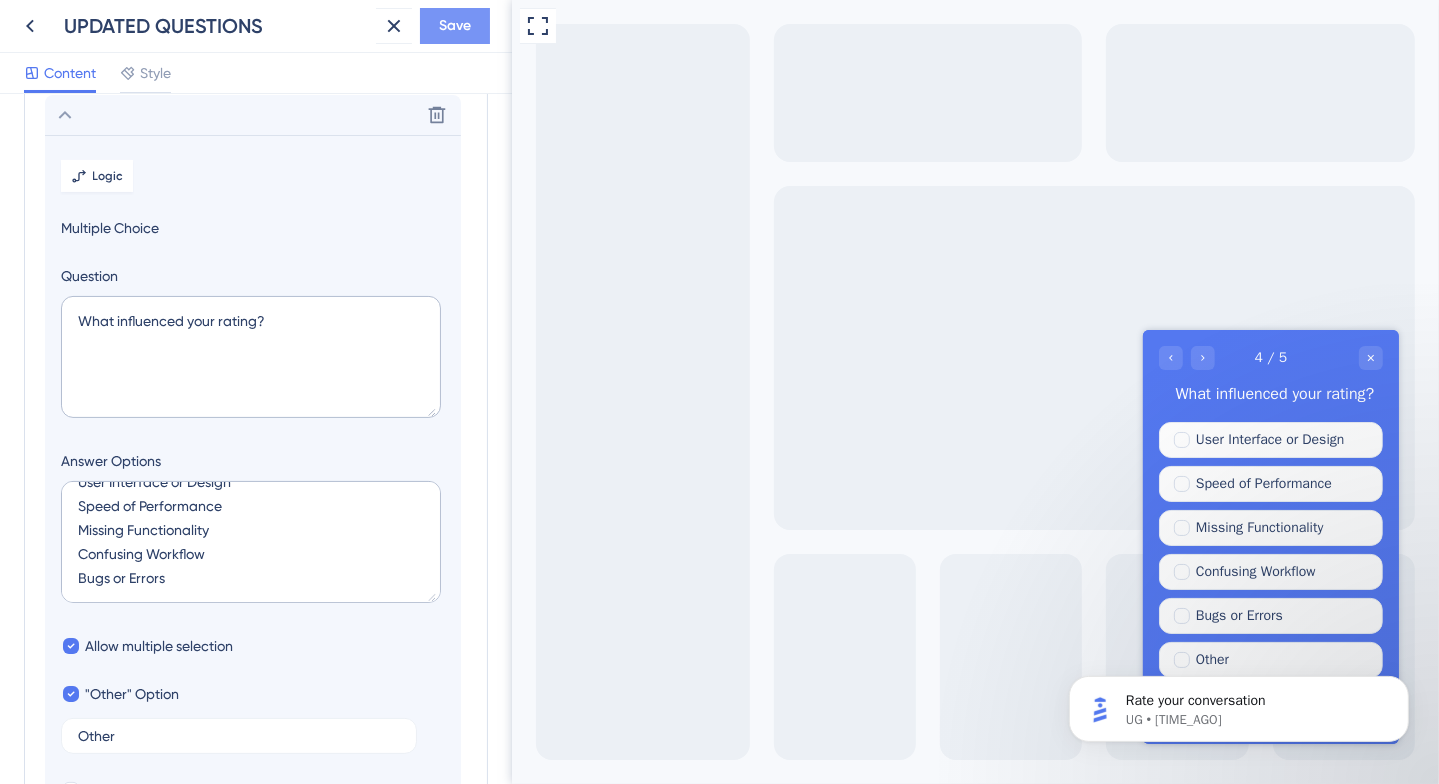 click on "Save" at bounding box center [455, 26] 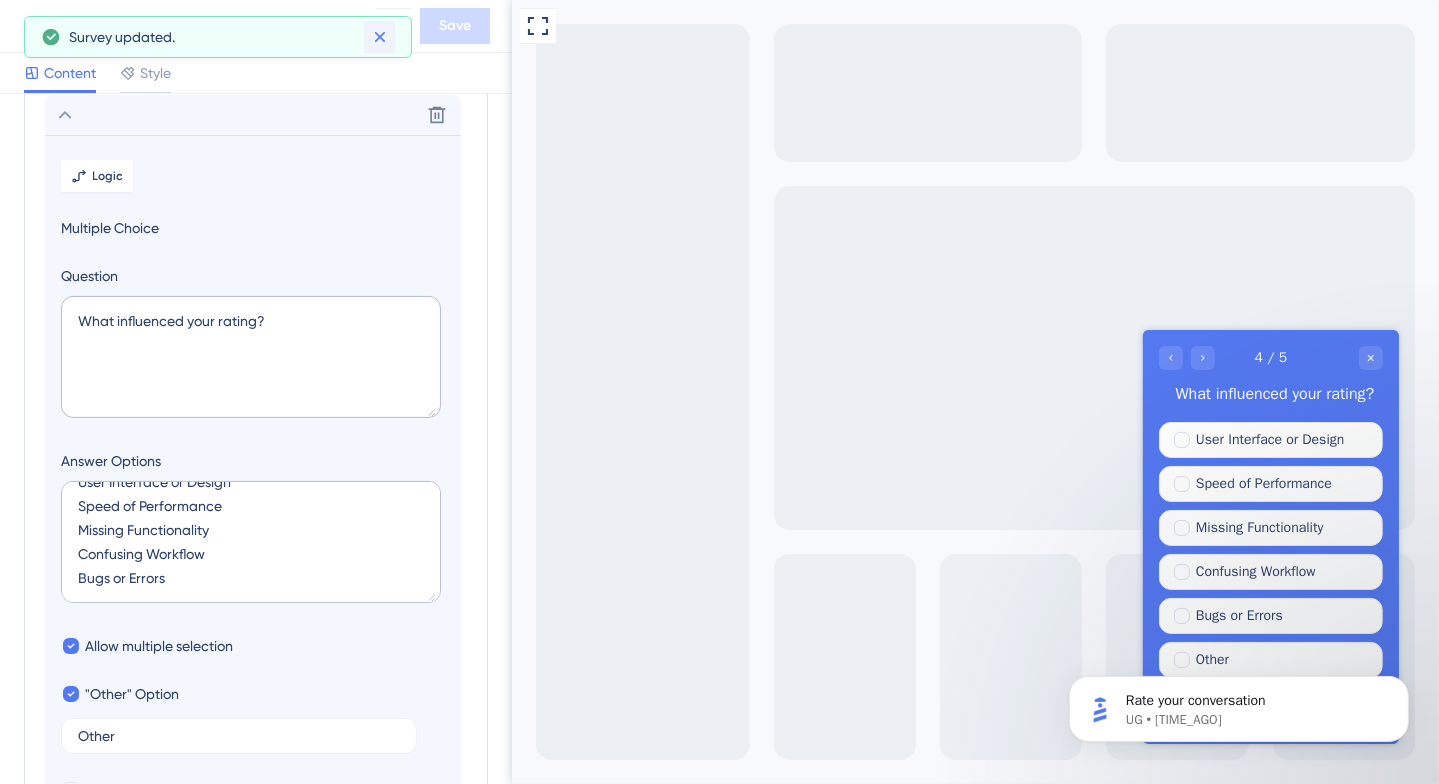 scroll, scrollTop: 0, scrollLeft: 0, axis: both 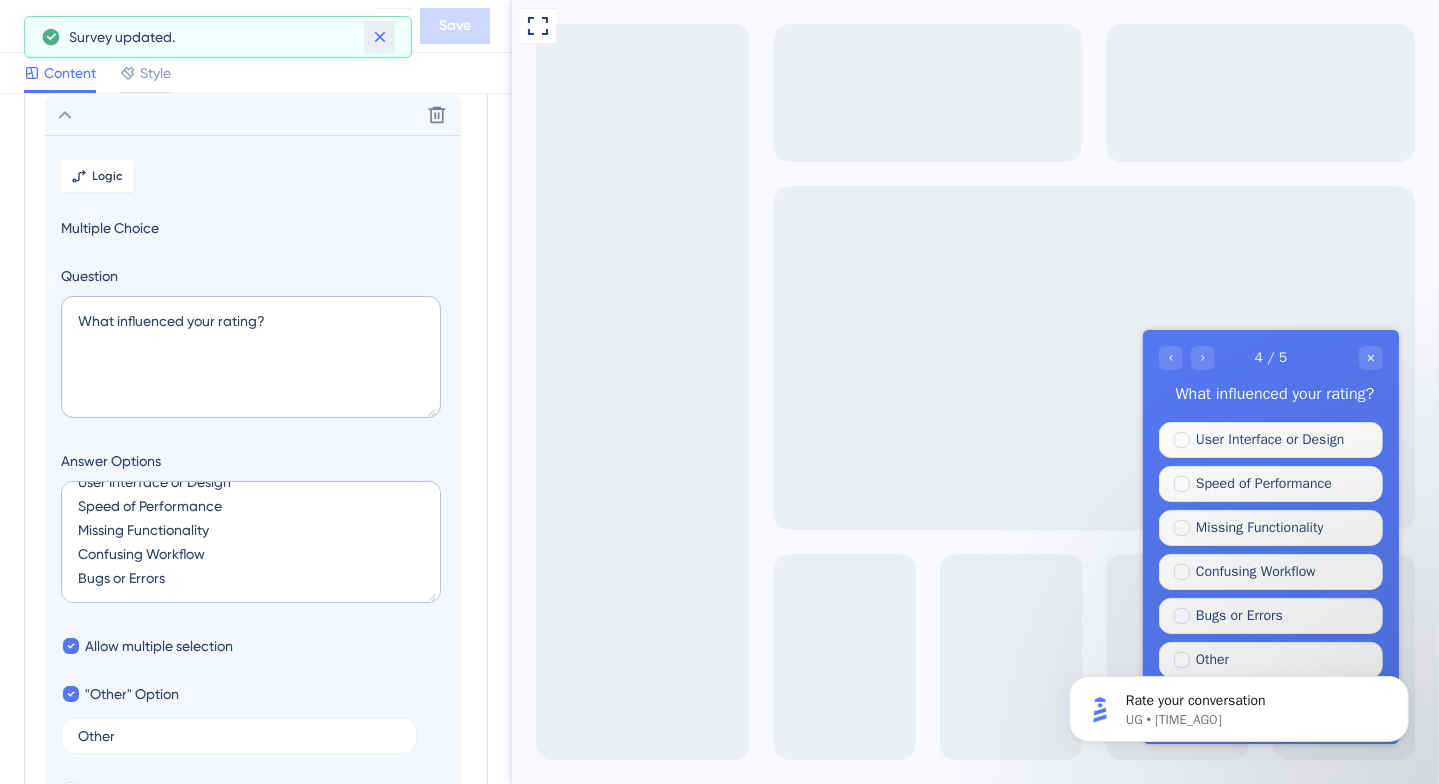 click 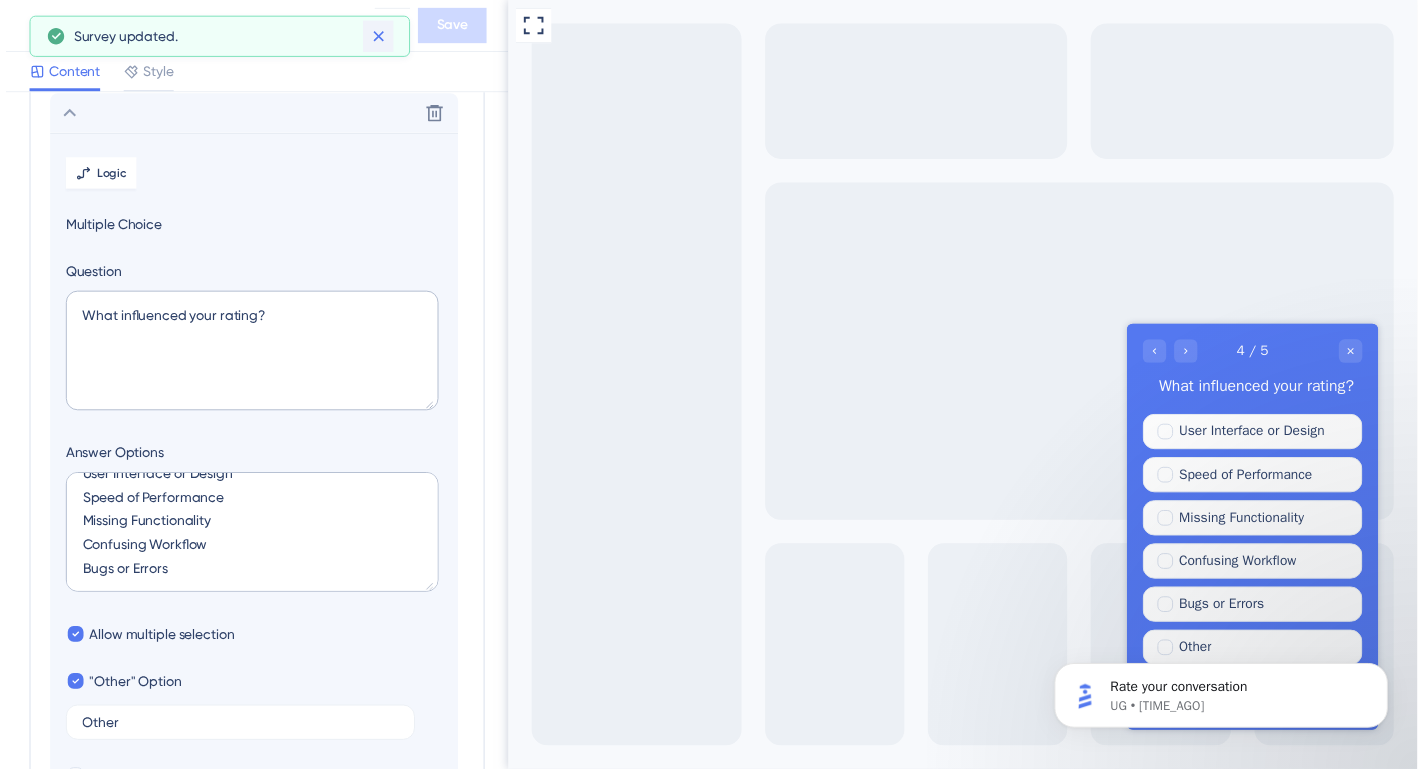 scroll, scrollTop: 0, scrollLeft: 0, axis: both 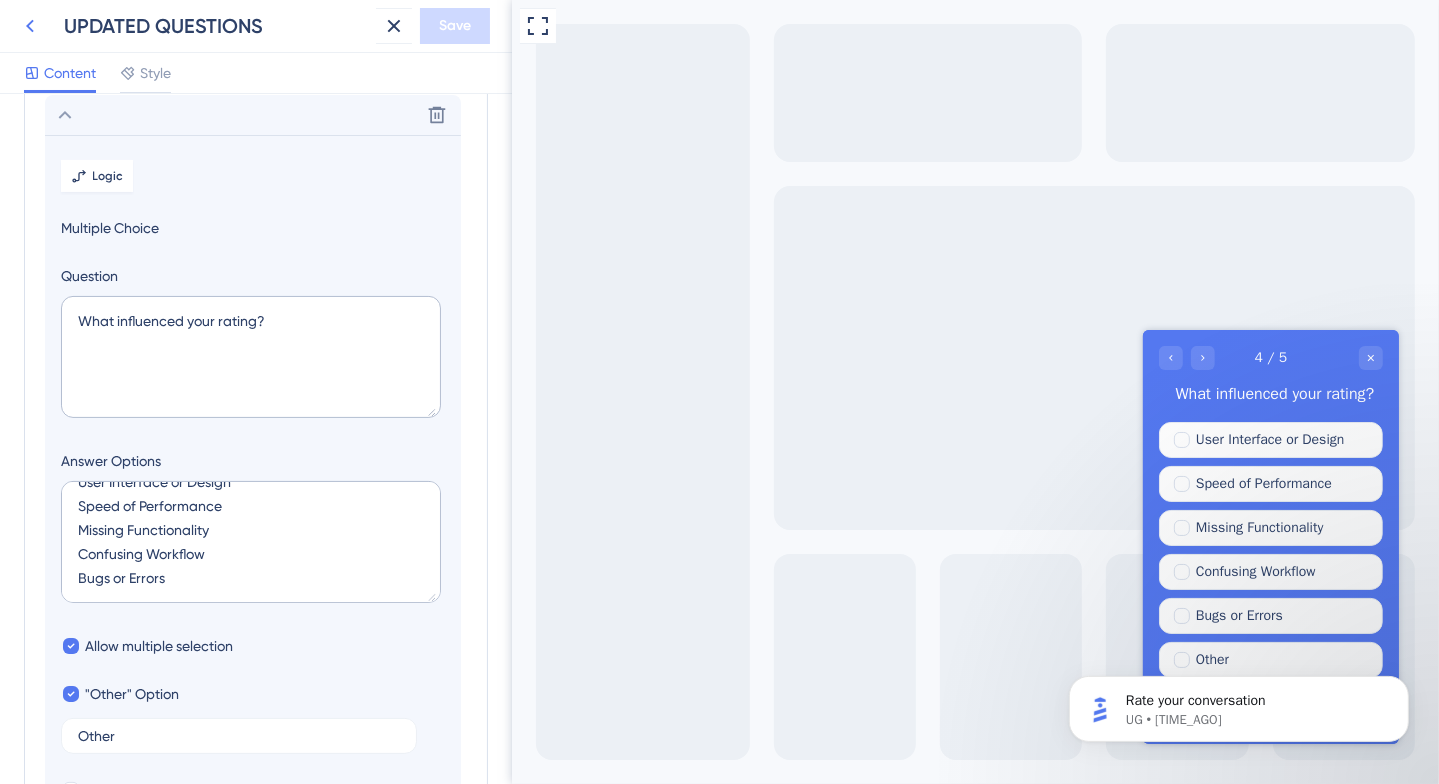 click 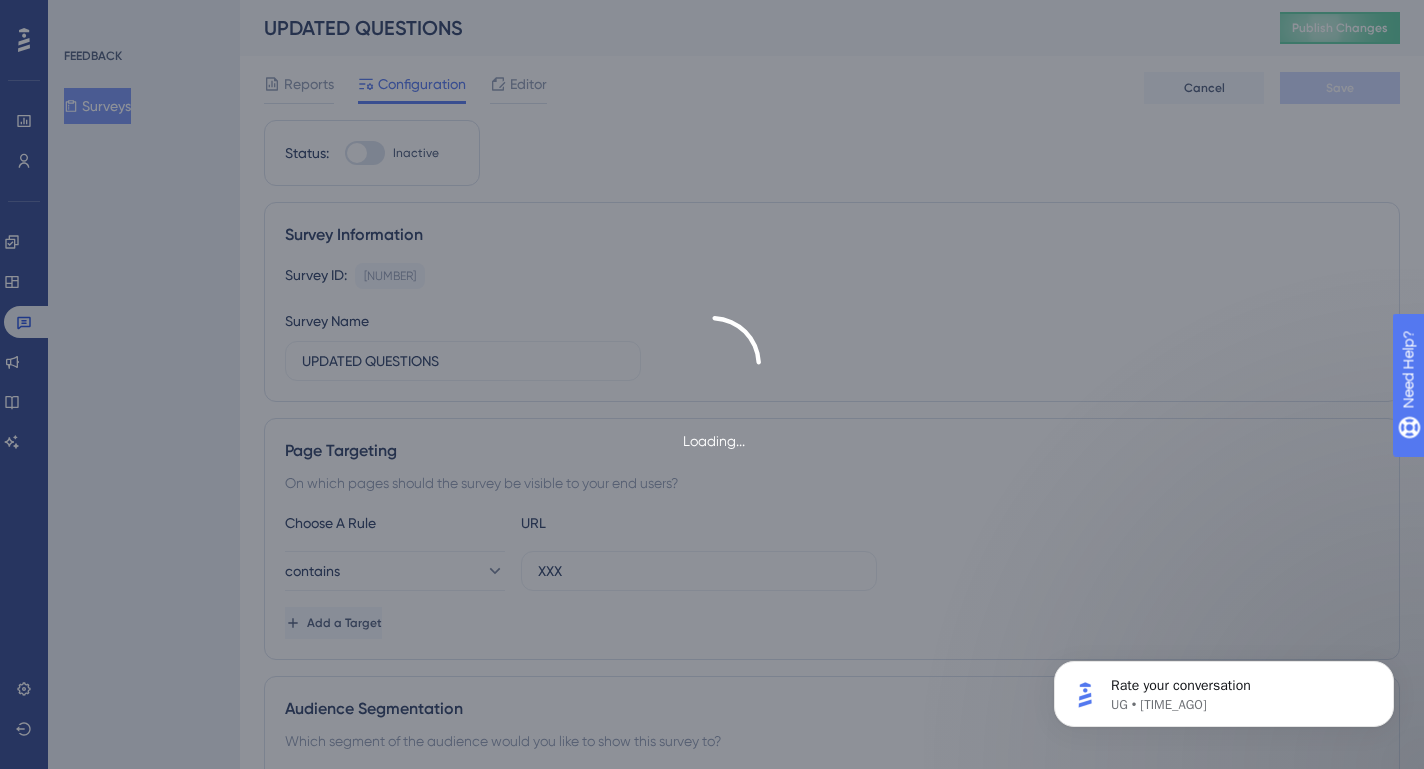 scroll, scrollTop: 0, scrollLeft: 0, axis: both 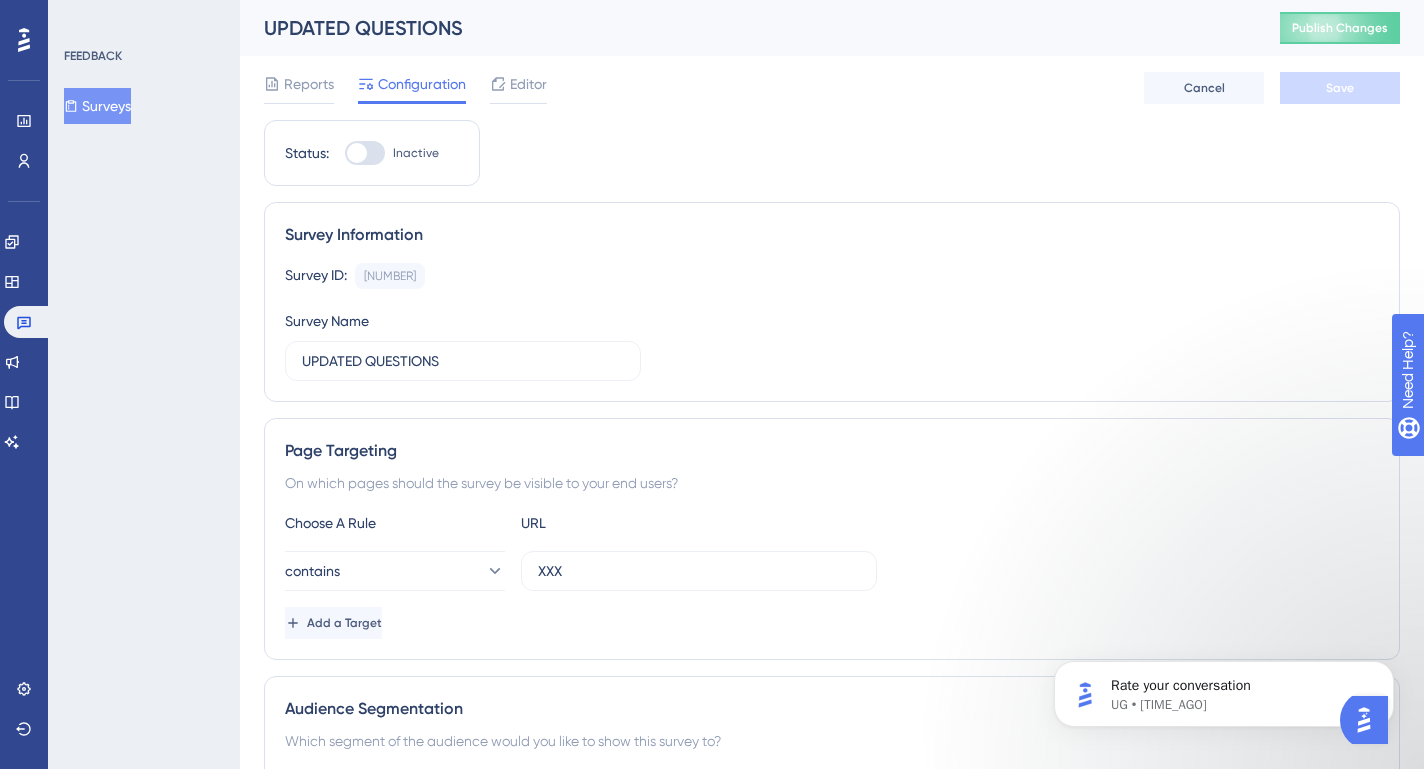 click on "Survey Information" at bounding box center (832, 235) 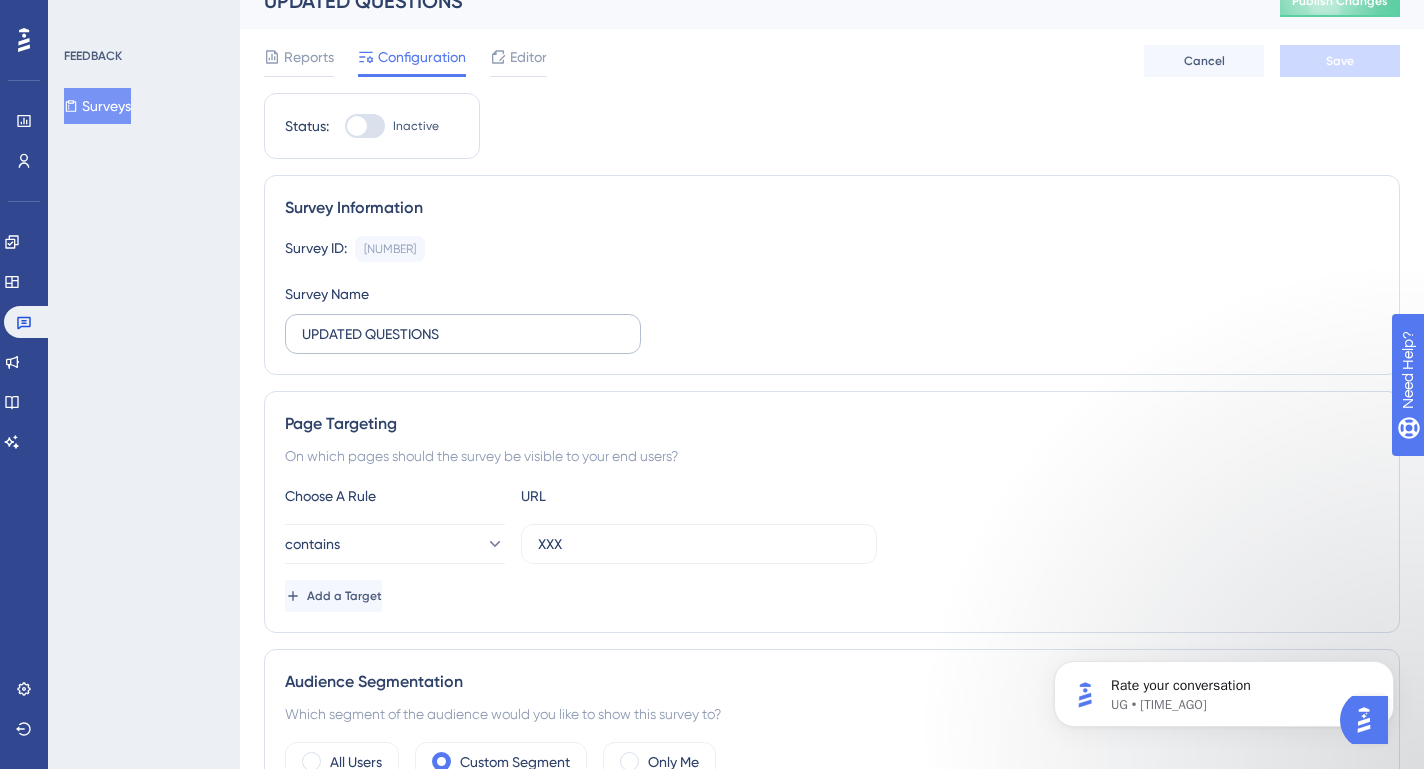 scroll, scrollTop: 26, scrollLeft: 0, axis: vertical 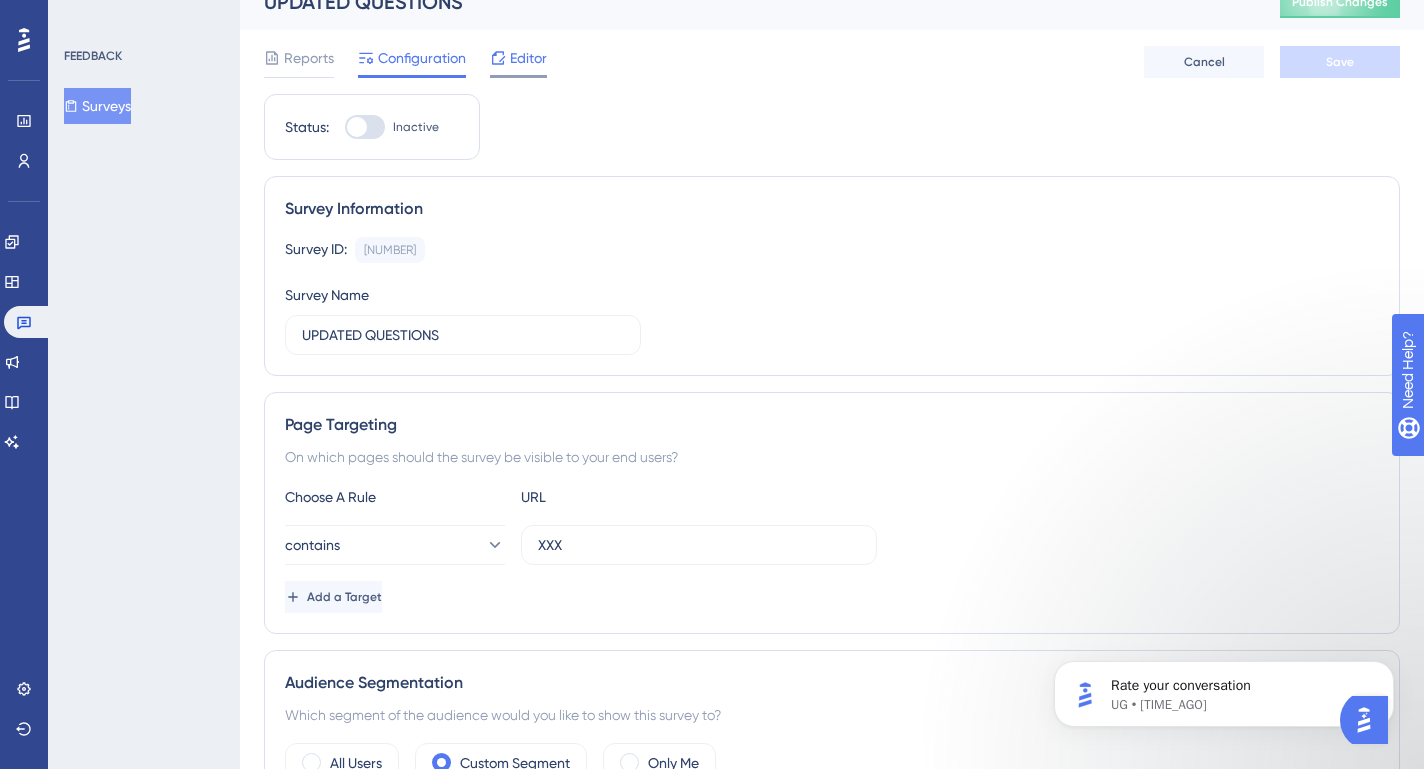 click at bounding box center [518, 76] 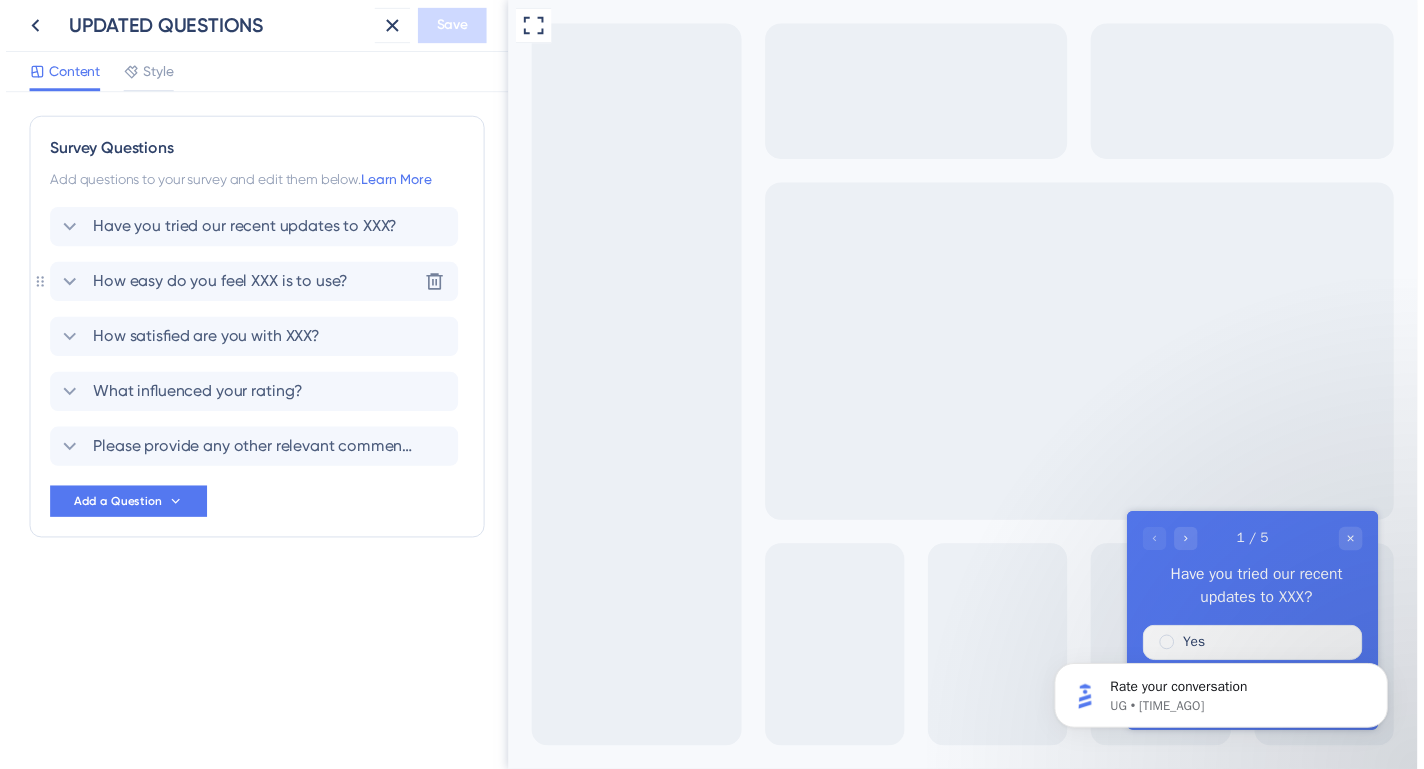 scroll, scrollTop: 0, scrollLeft: 0, axis: both 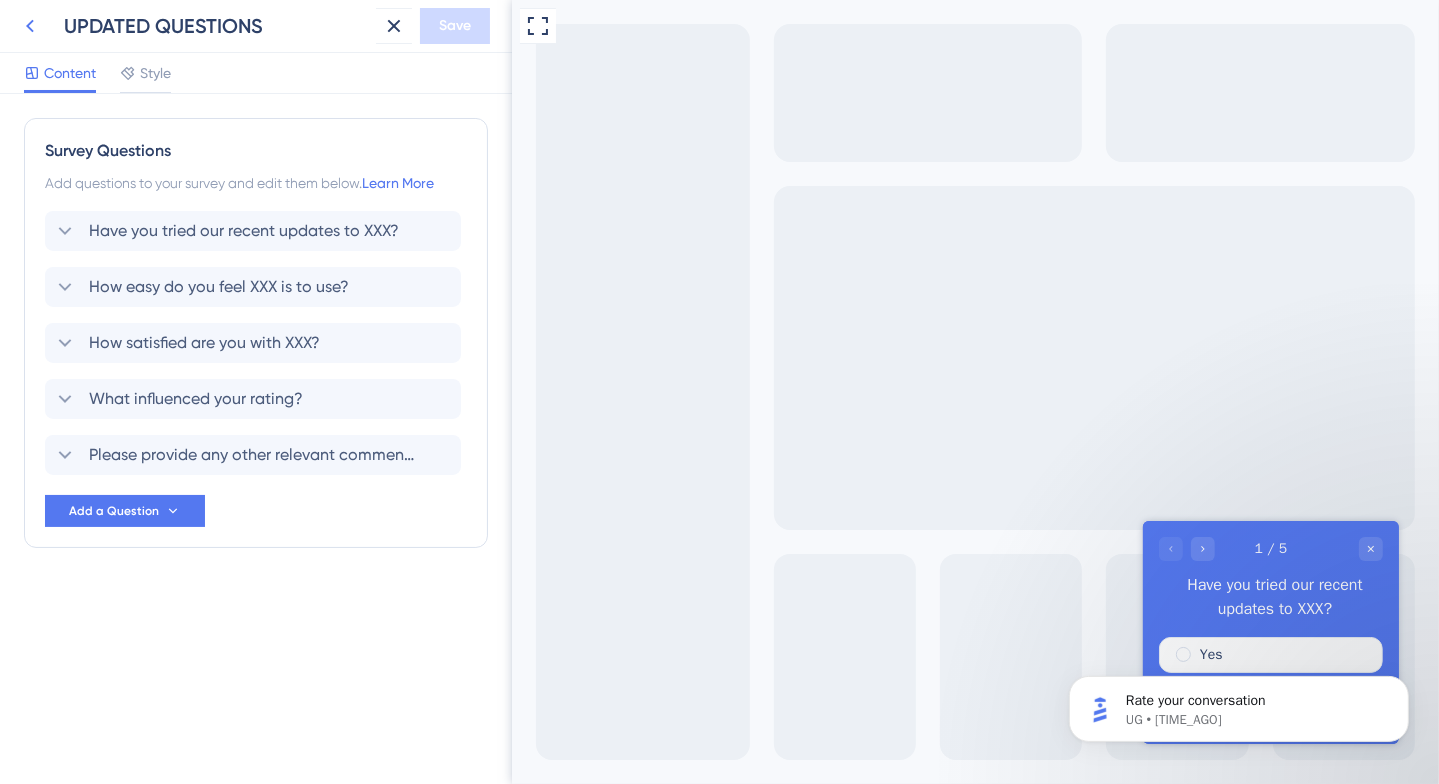click 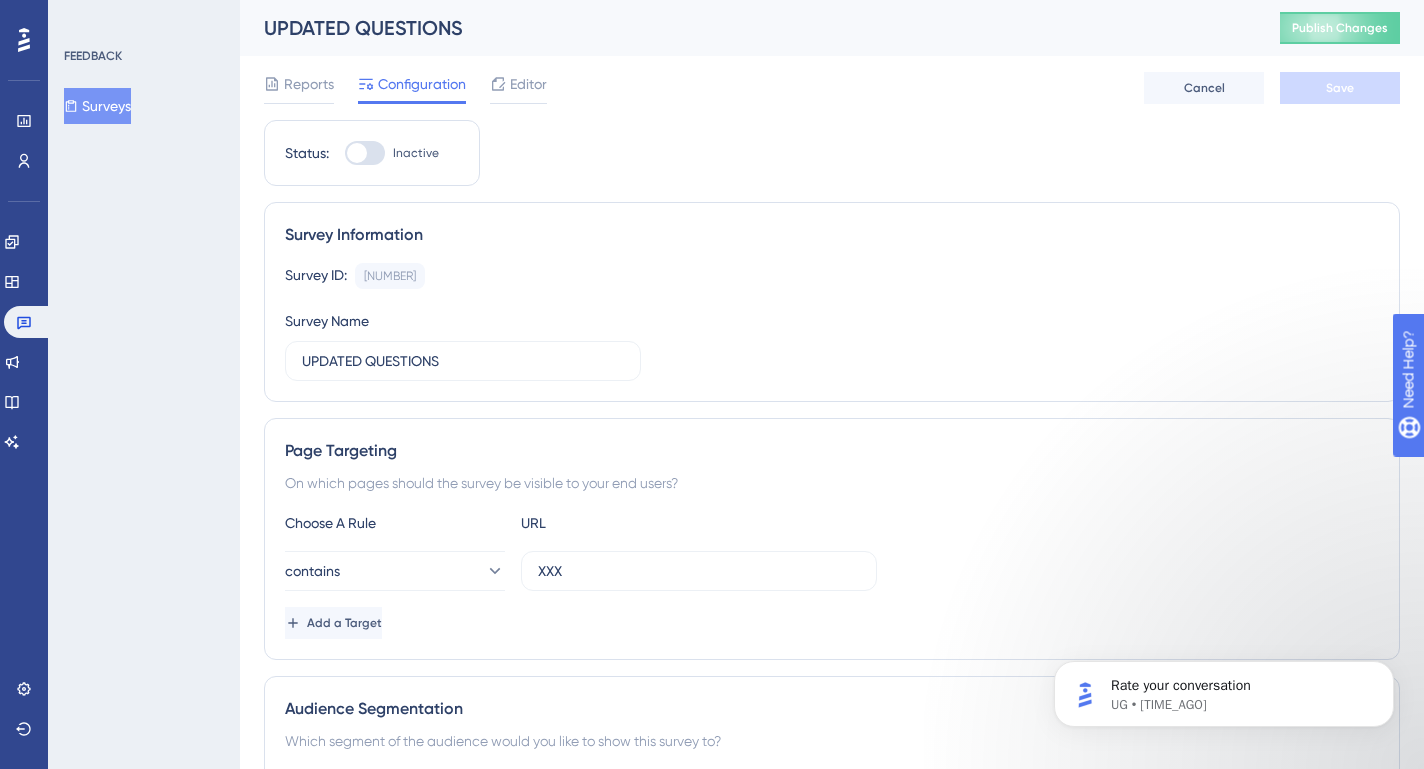 scroll, scrollTop: 0, scrollLeft: 0, axis: both 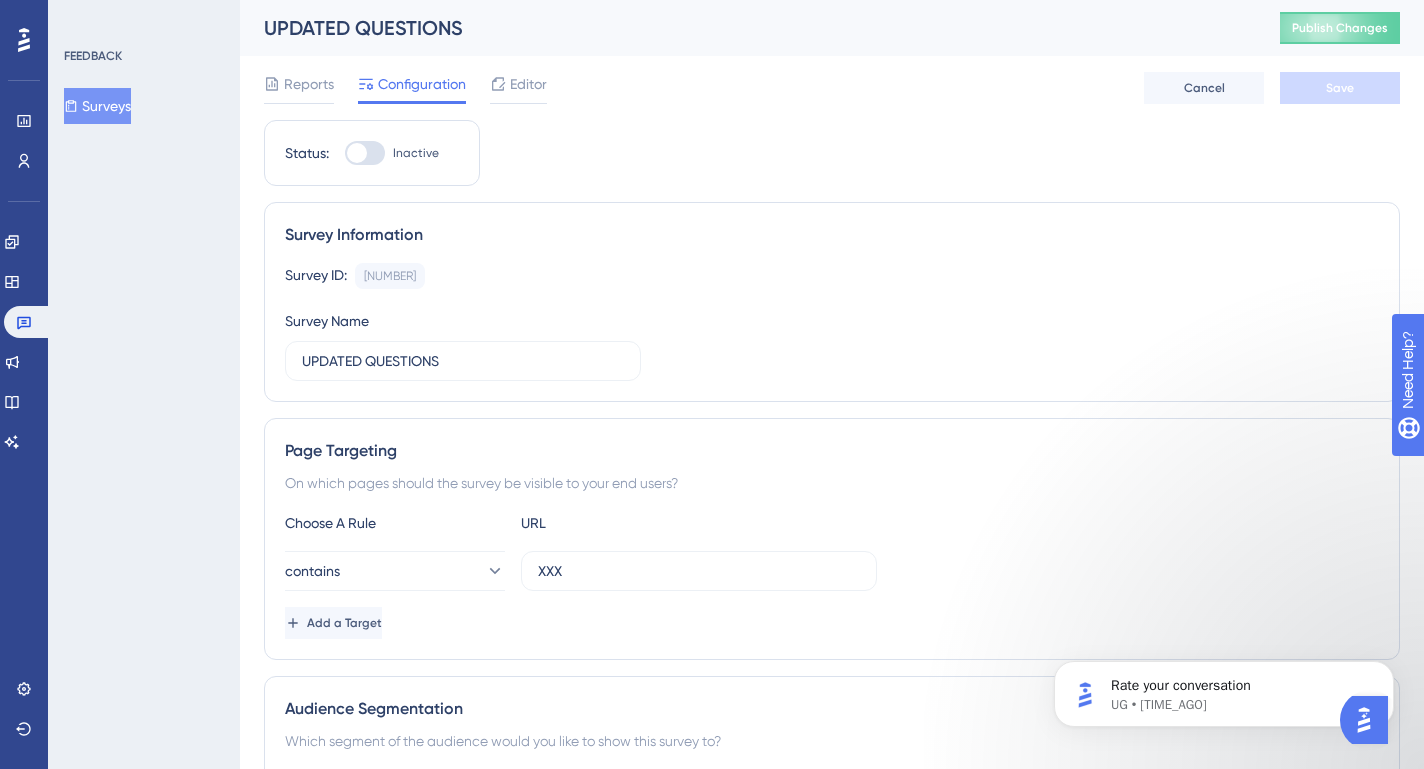 click on "Surveys" at bounding box center (97, 106) 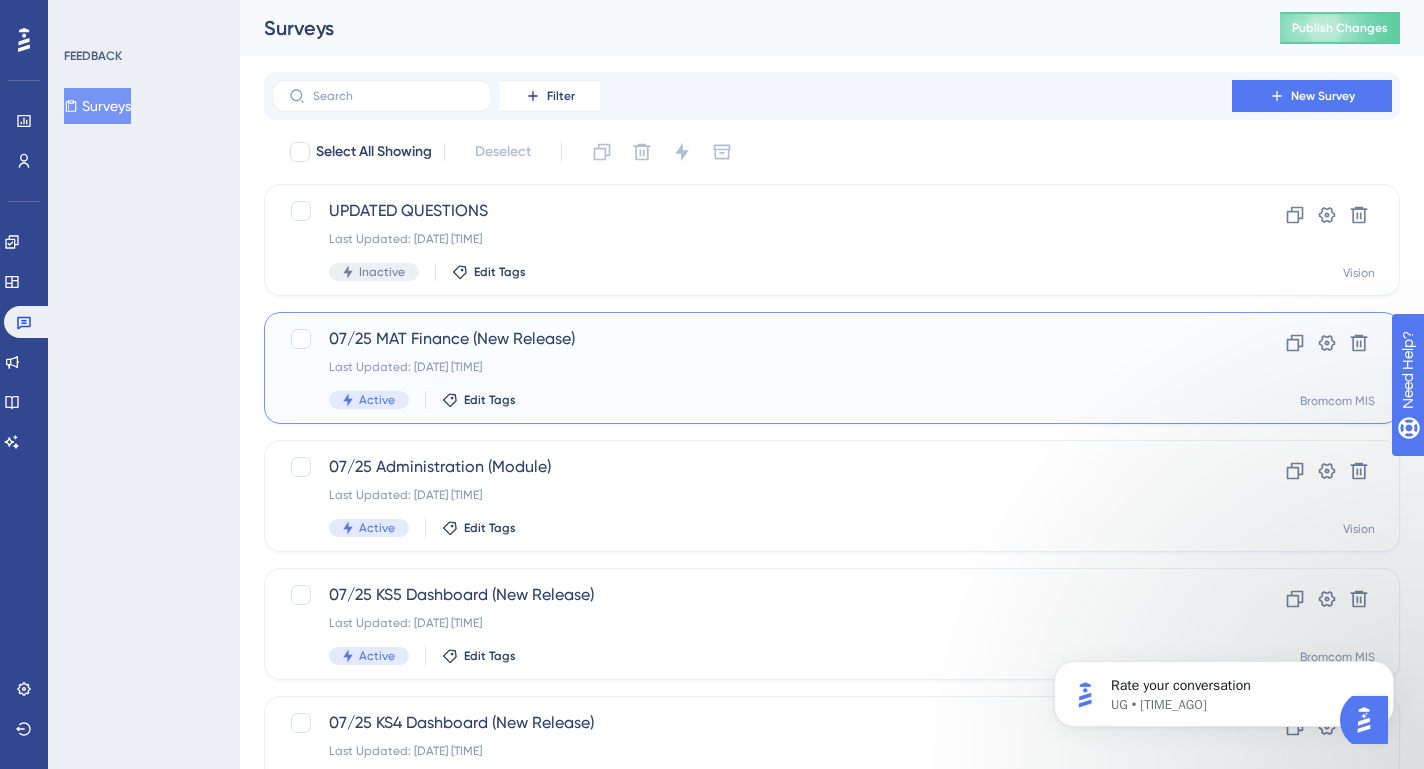 click on "Active Edit Tags" at bounding box center [752, 400] 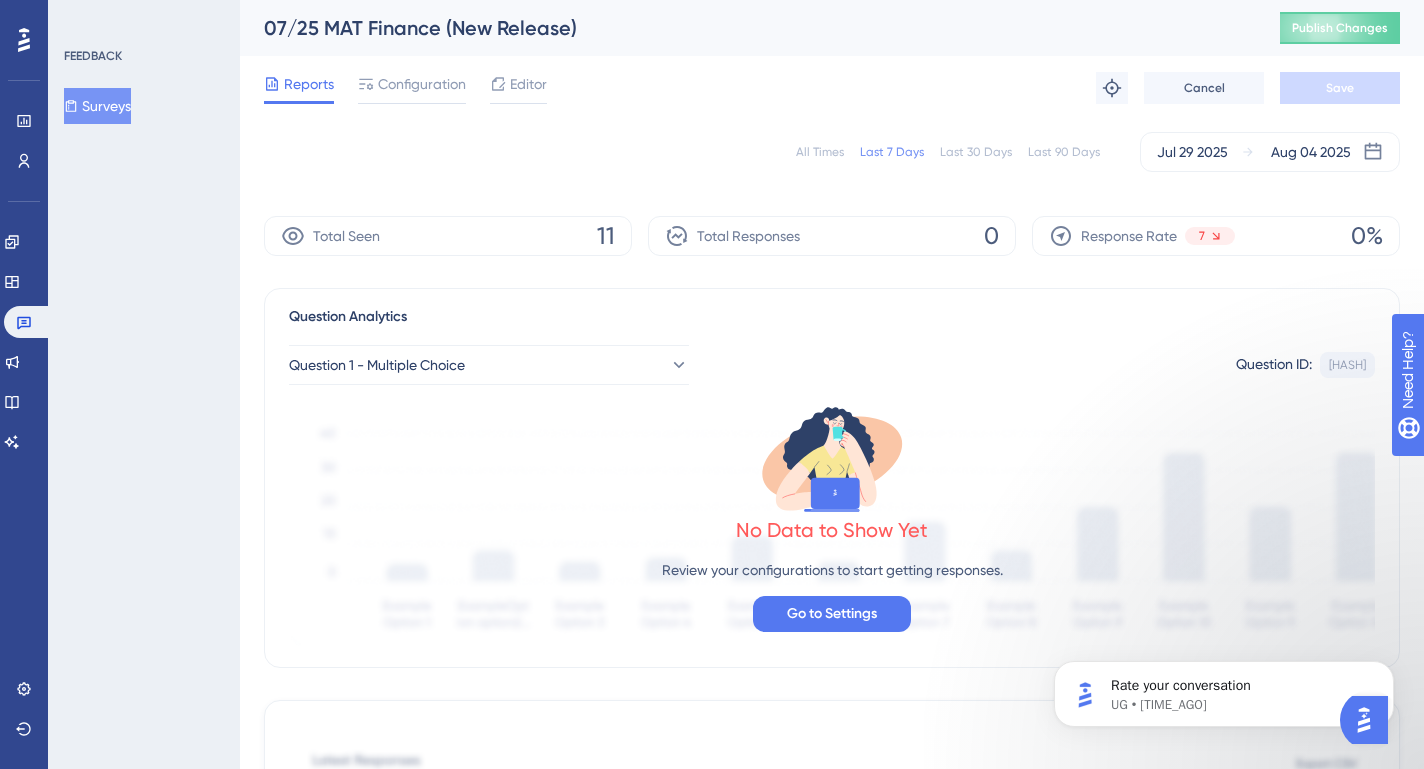 click on "All Times" at bounding box center (820, 152) 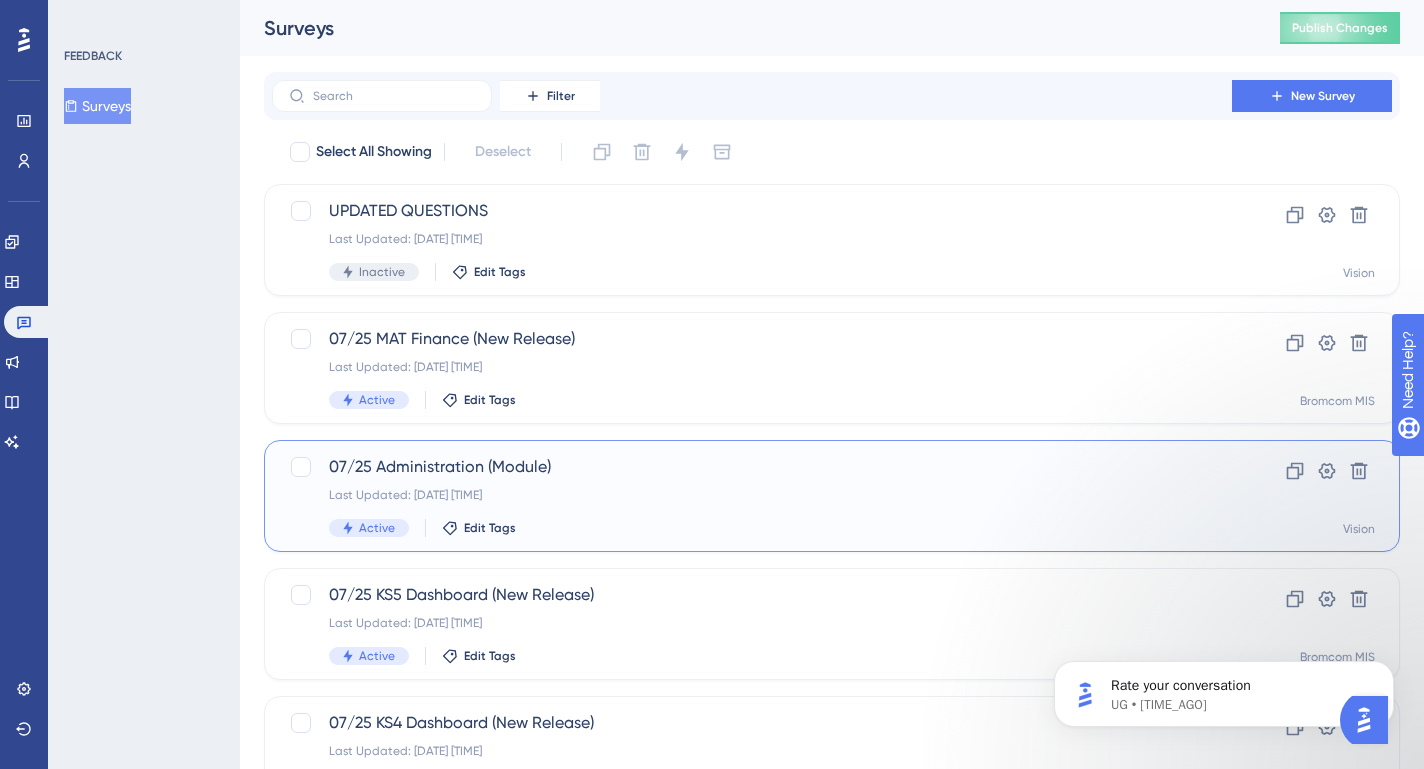 click on "07/25 Administration (Module)" at bounding box center [752, 467] 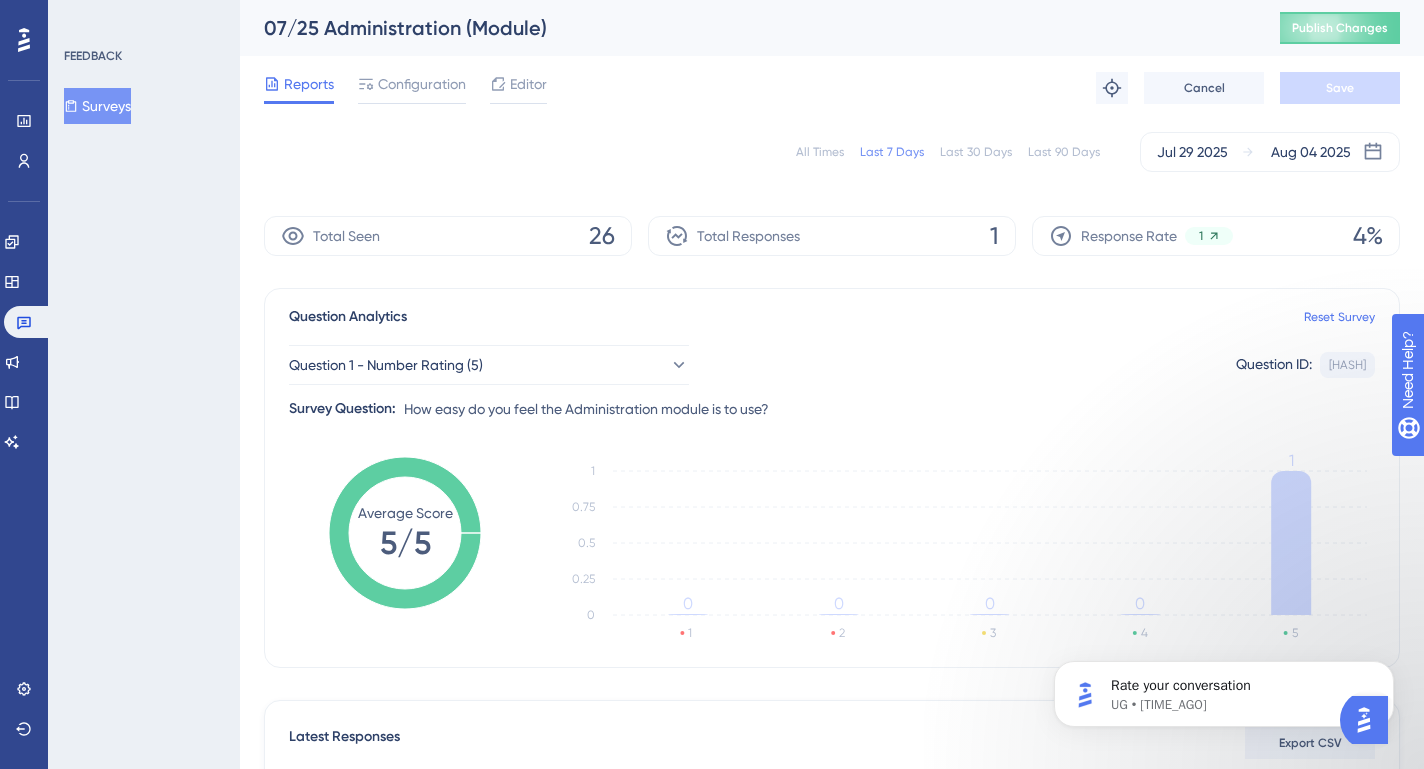 click on "All Times" at bounding box center [820, 152] 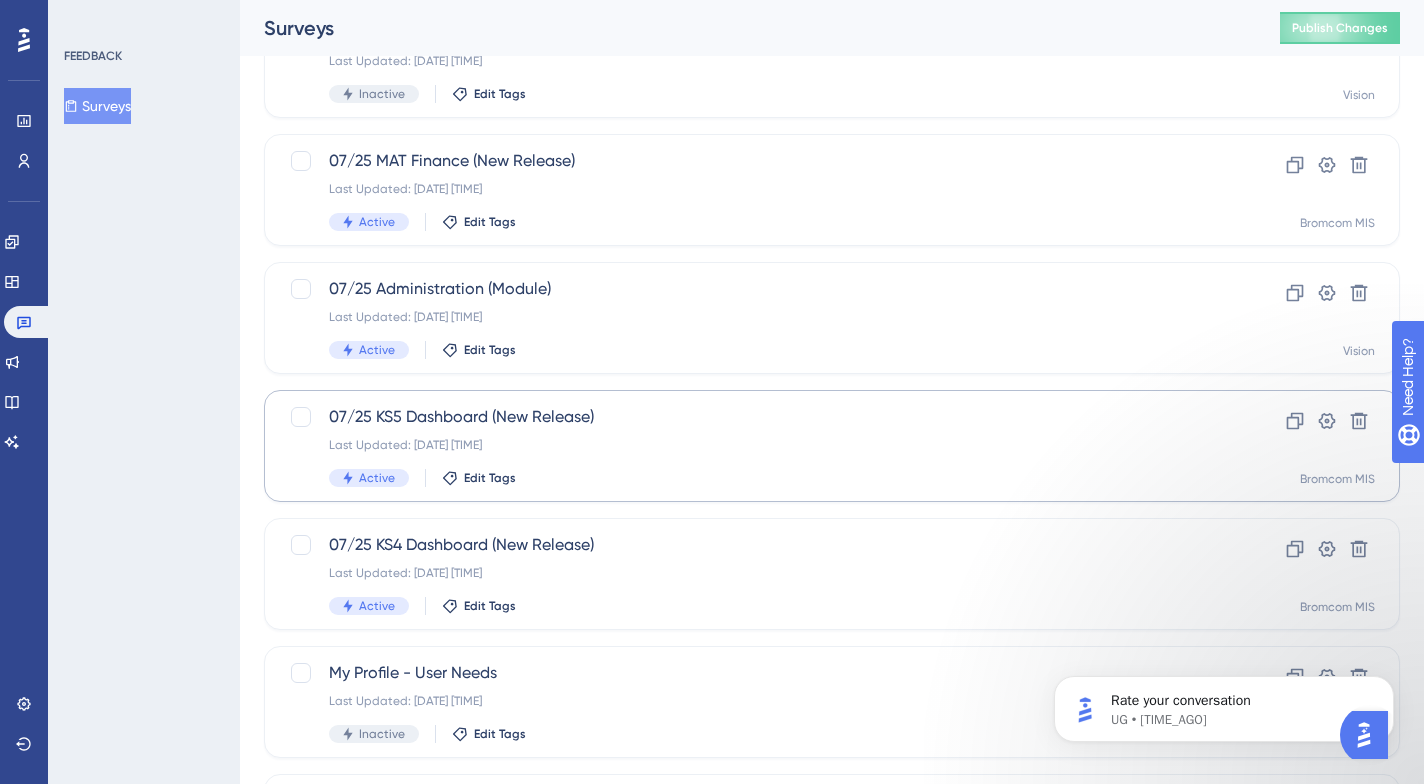 scroll, scrollTop: 172, scrollLeft: 0, axis: vertical 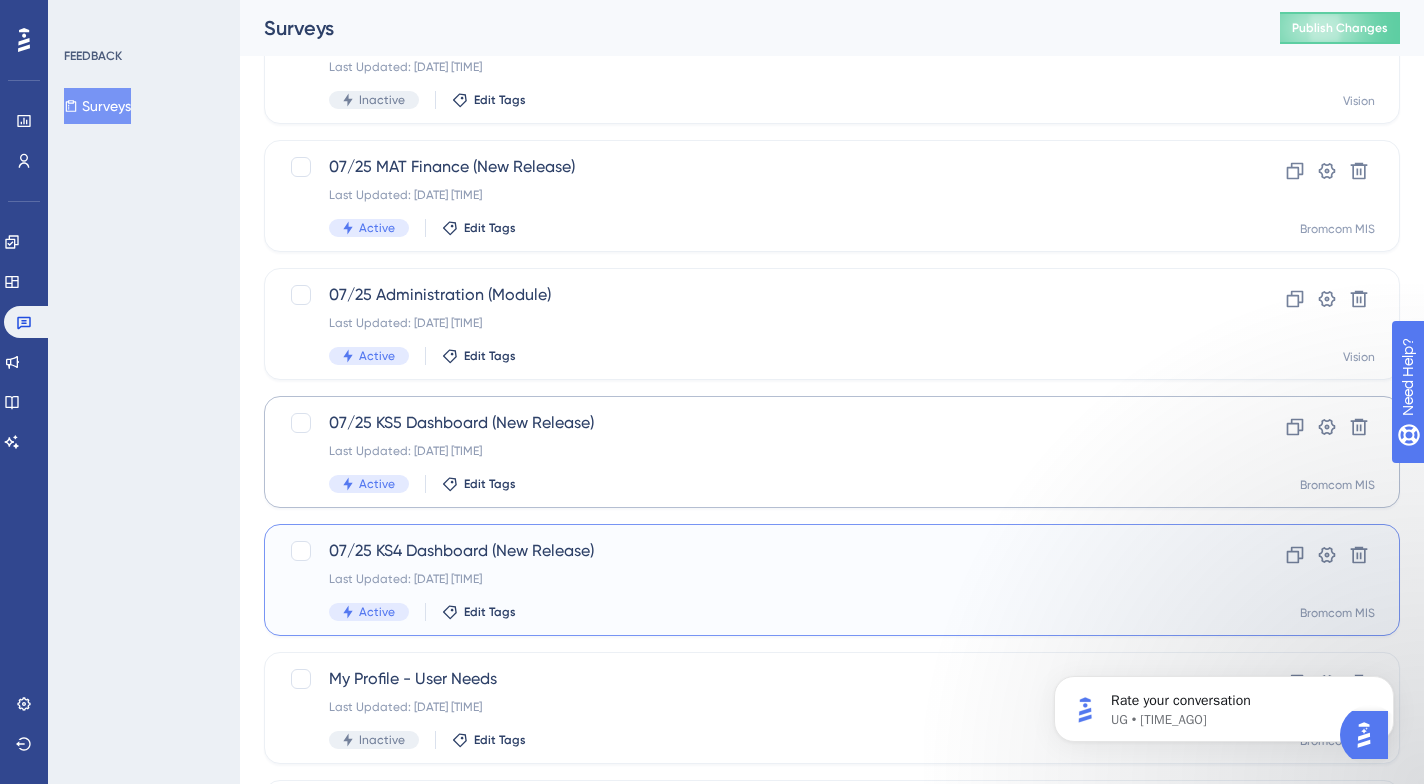 click on "Last Updated: [DATE] [TIME]" at bounding box center (752, 579) 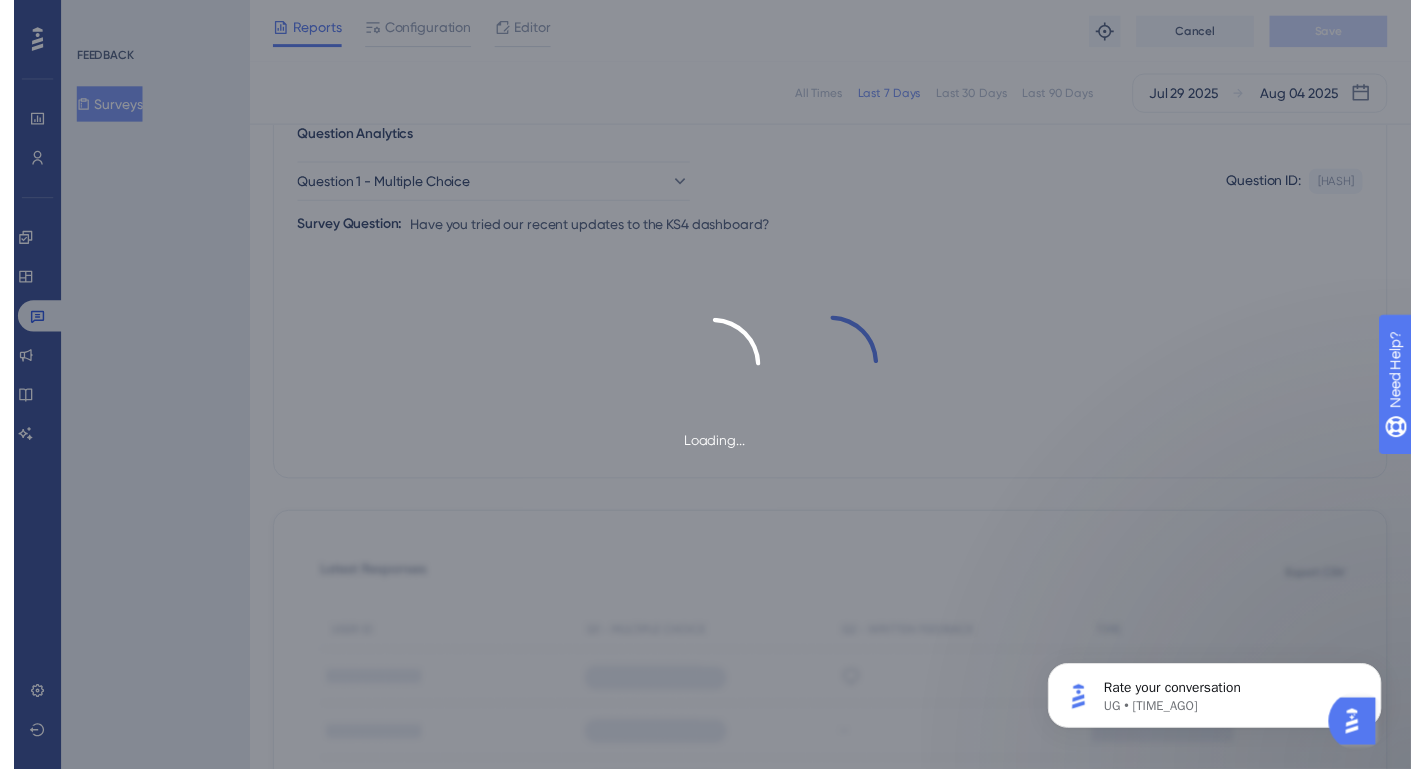 scroll, scrollTop: 0, scrollLeft: 0, axis: both 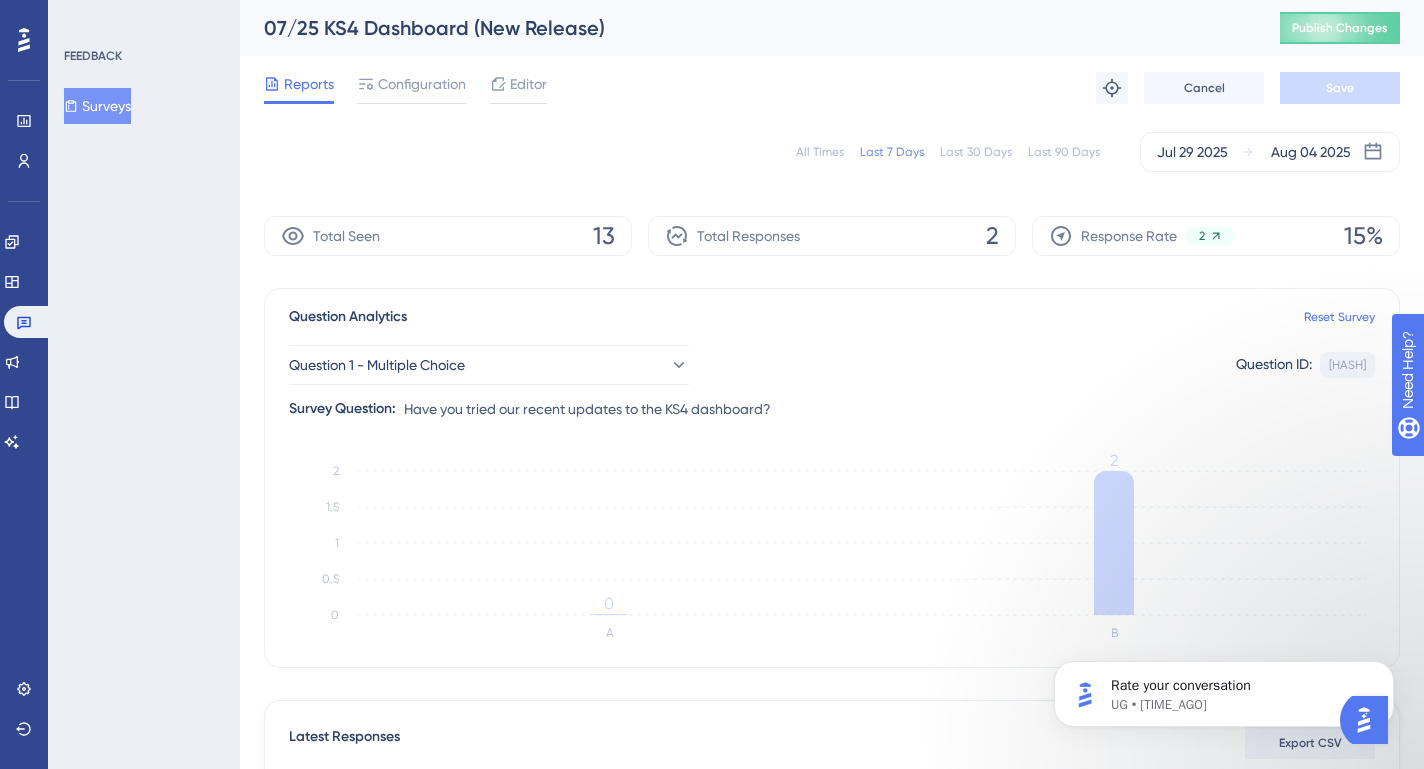 click on "All Times" at bounding box center [820, 152] 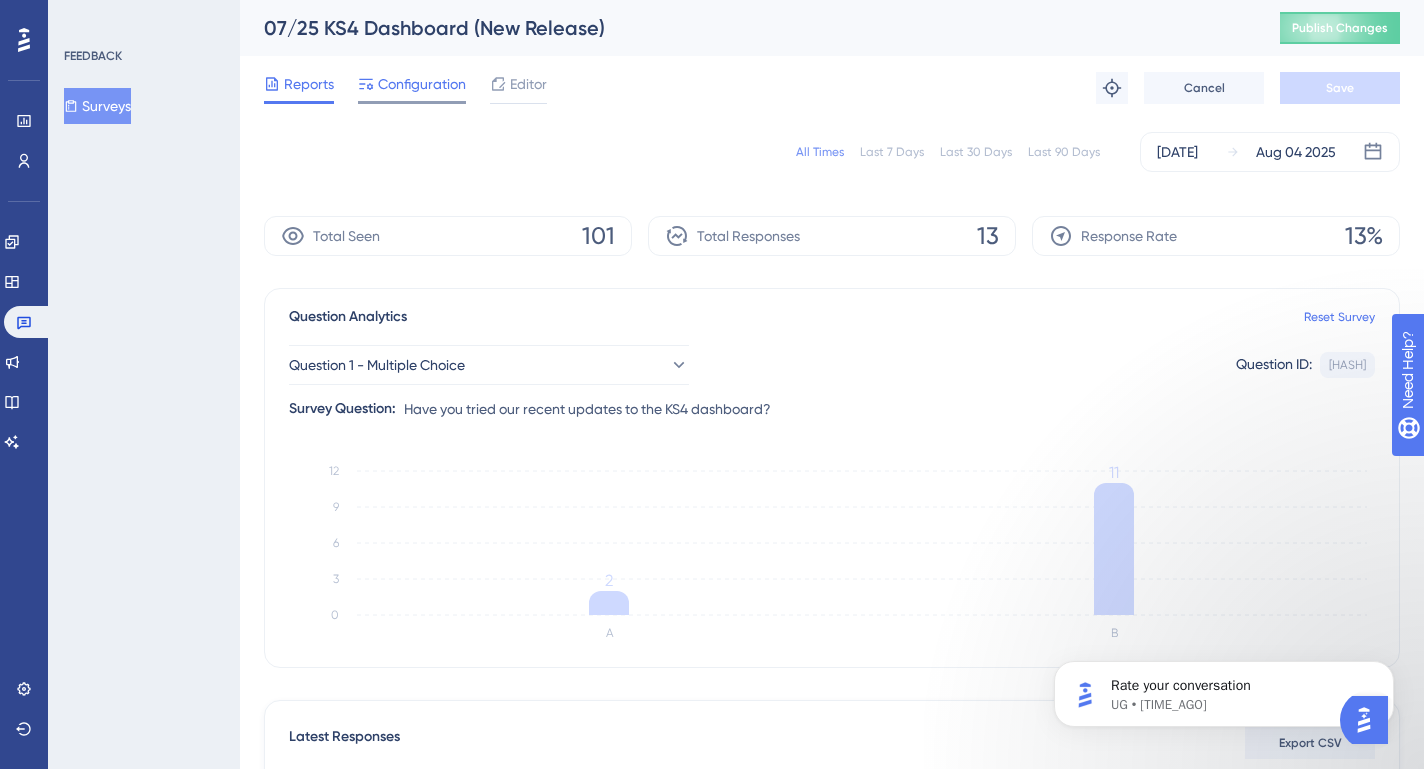 click on "Configuration" at bounding box center (422, 84) 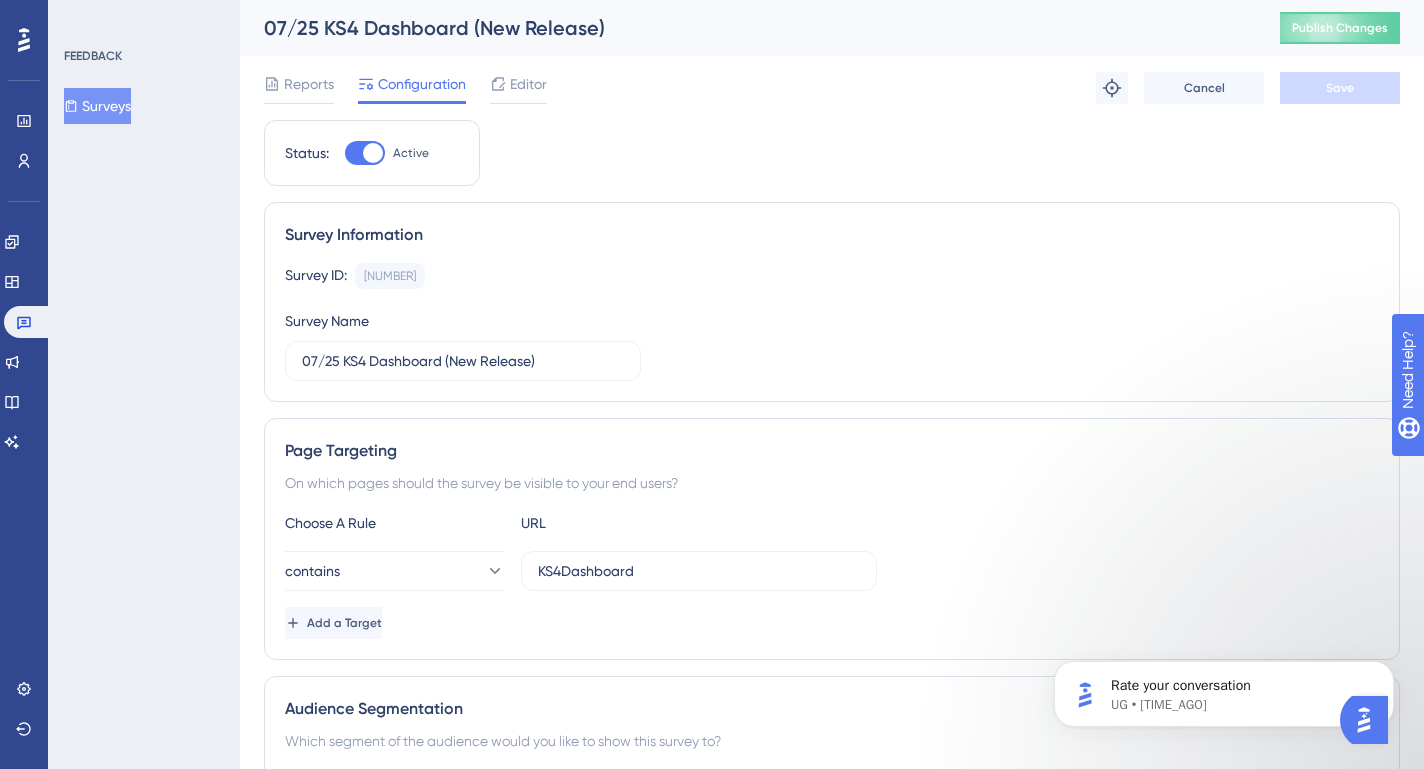 click on "Surveys" at bounding box center [97, 106] 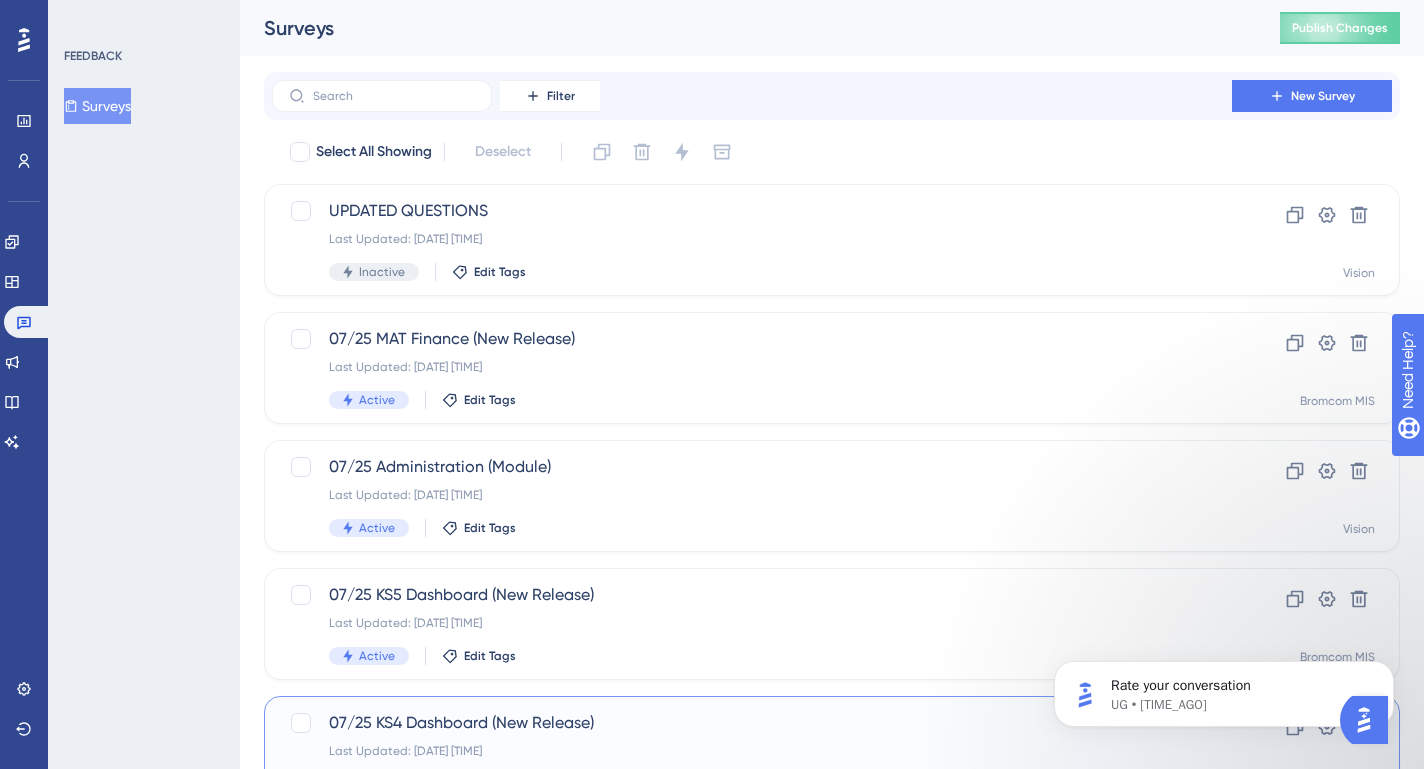 click on "07/25 KS4 Dashboard (New Release)" at bounding box center (752, 723) 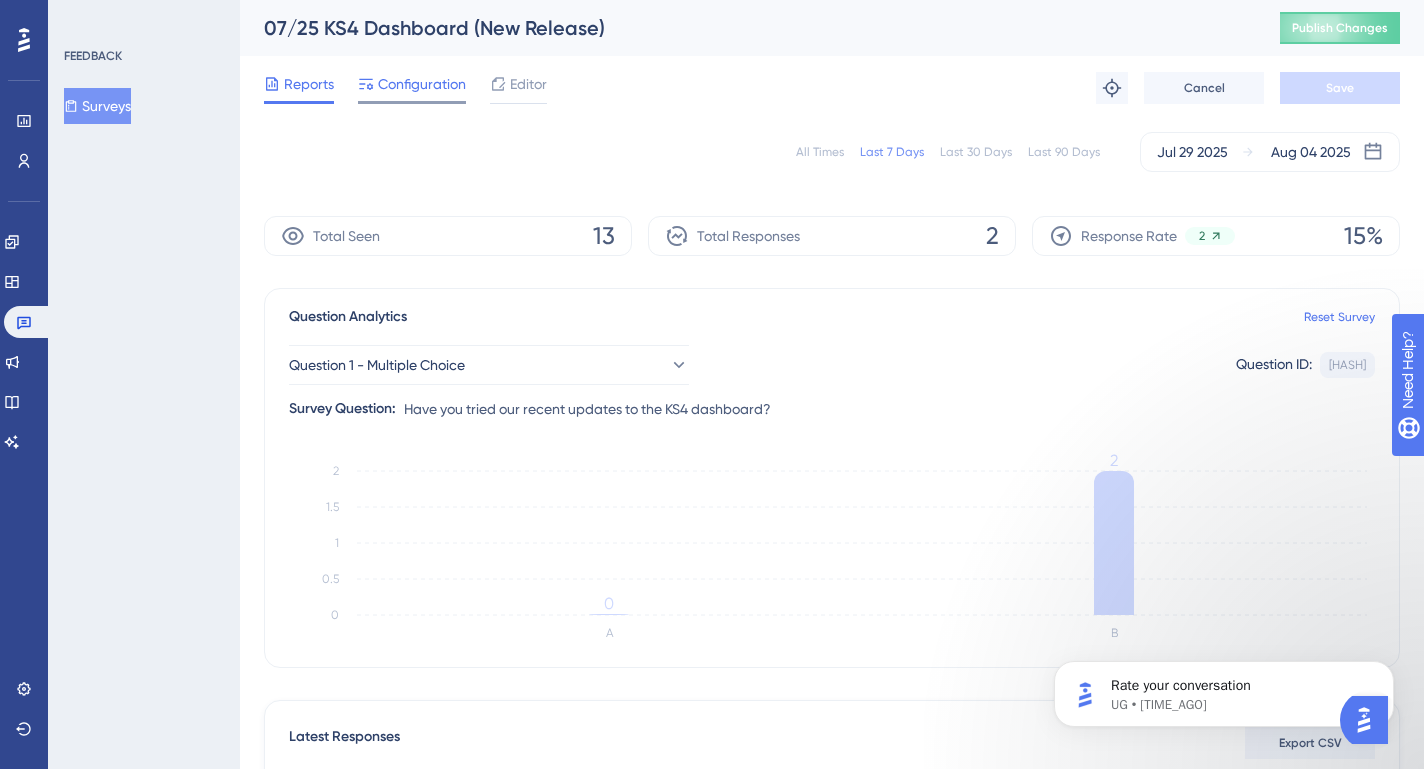 click on "Configuration" at bounding box center (422, 84) 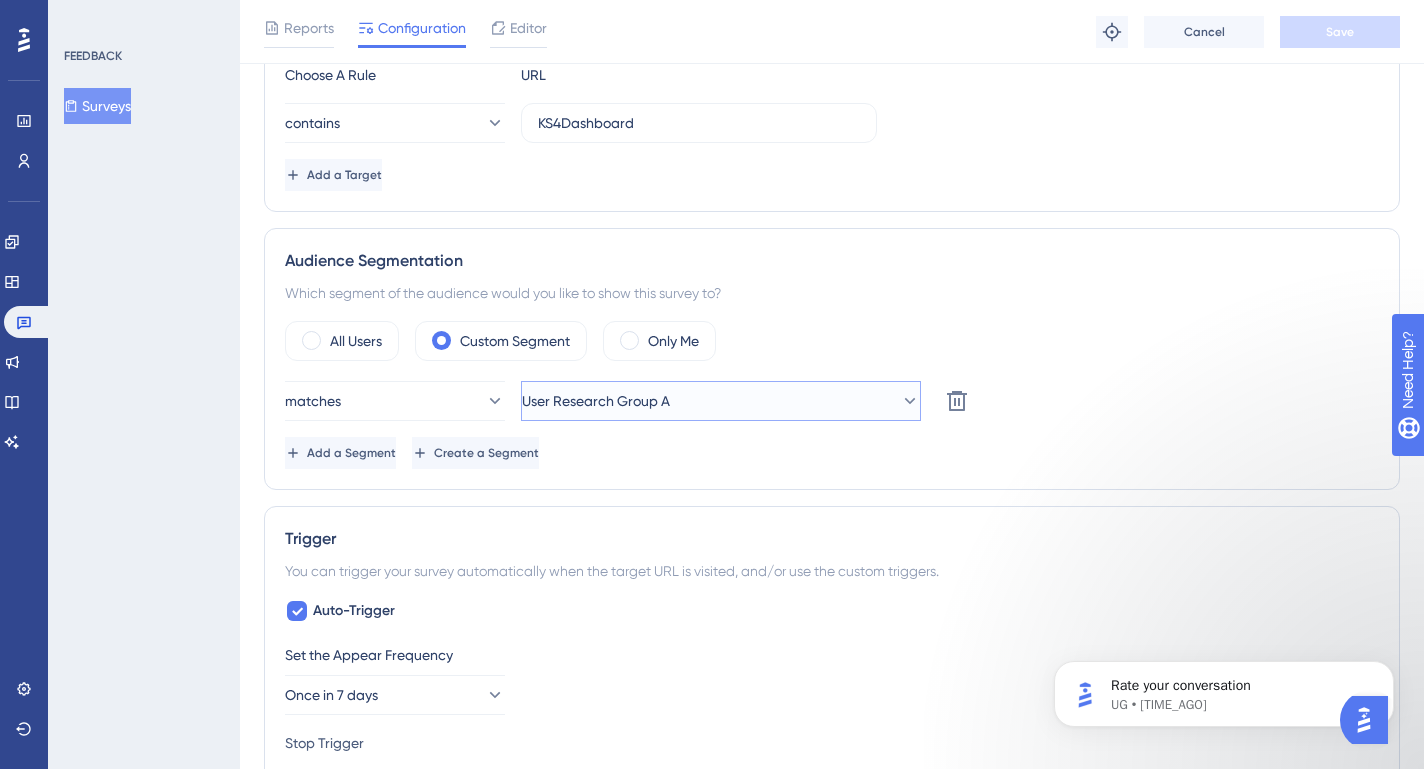 click on "User Research Group A" at bounding box center [596, 401] 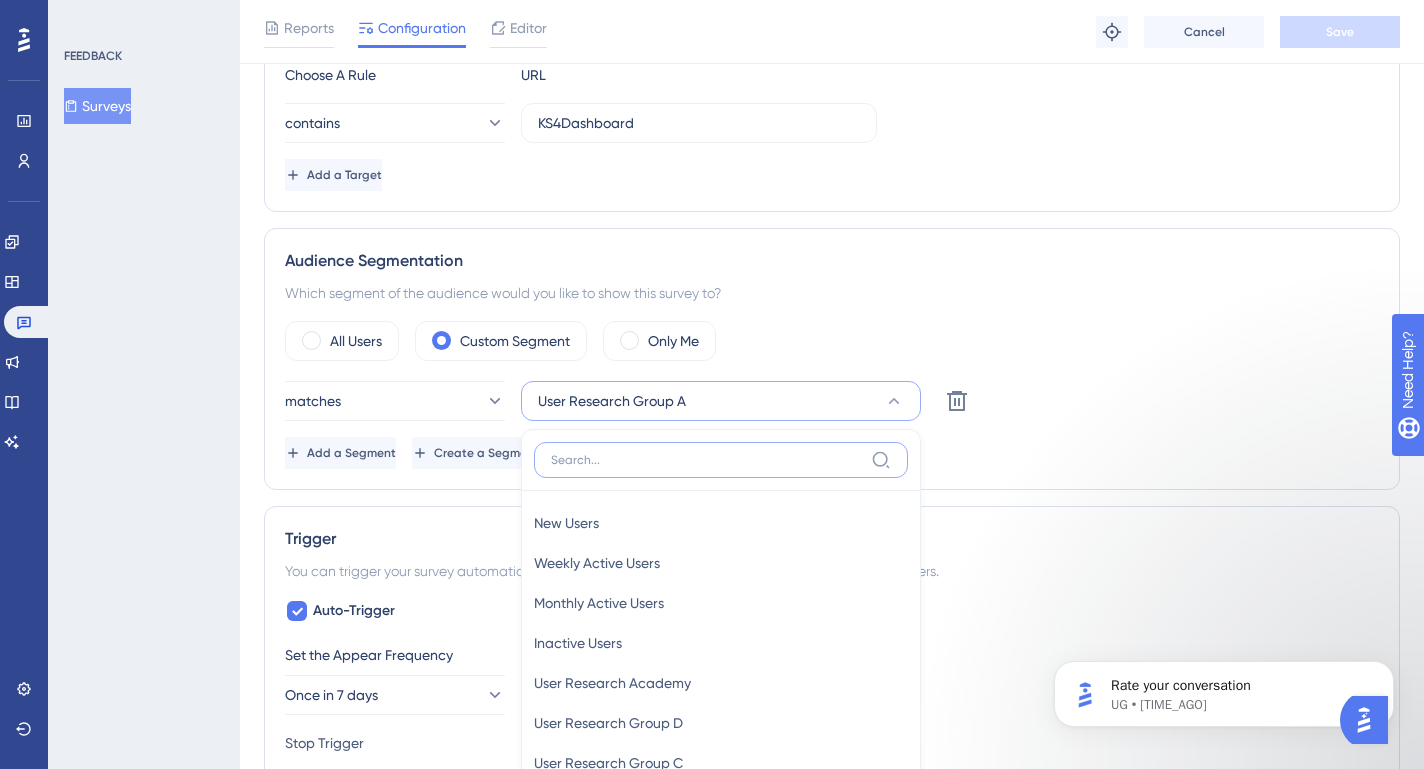 scroll, scrollTop: 684, scrollLeft: 0, axis: vertical 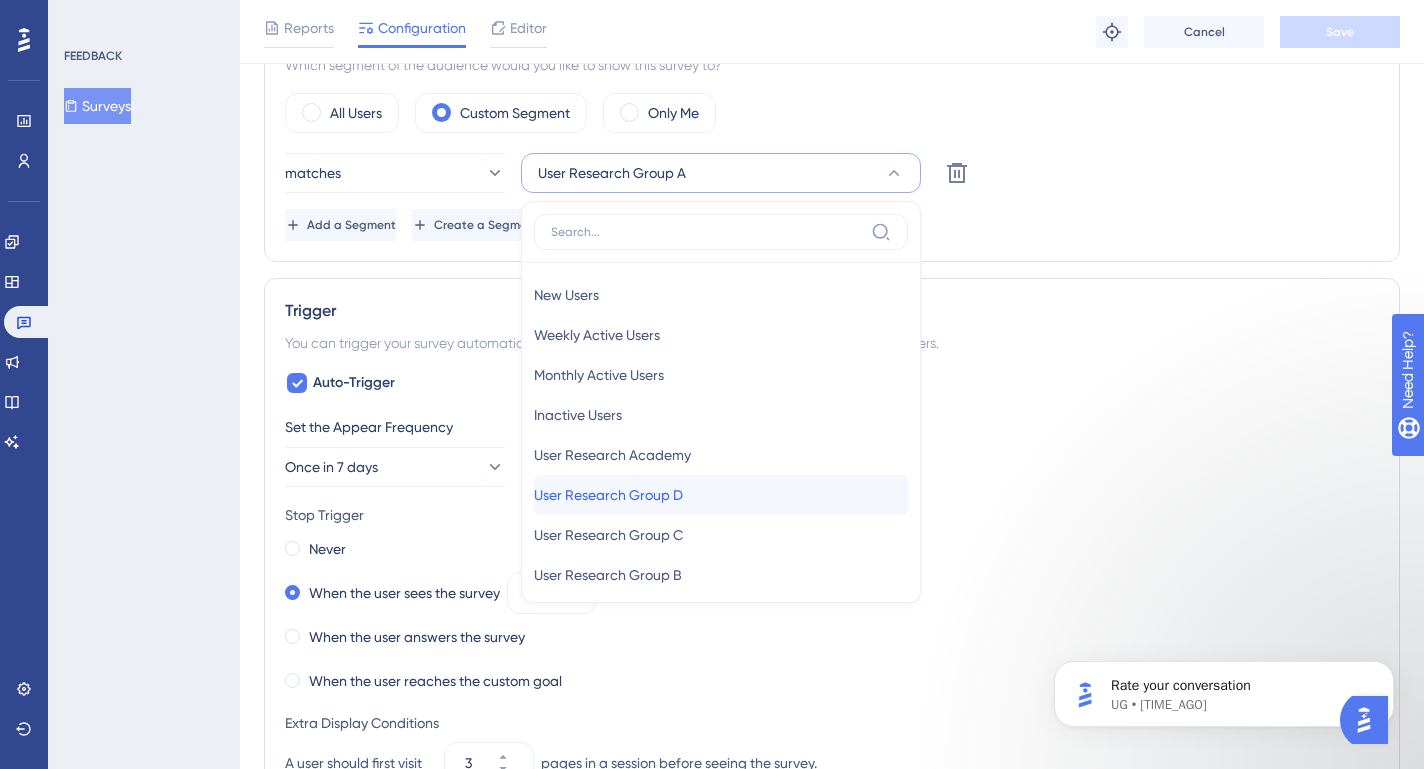 click on "User Research Group D" at bounding box center [608, 495] 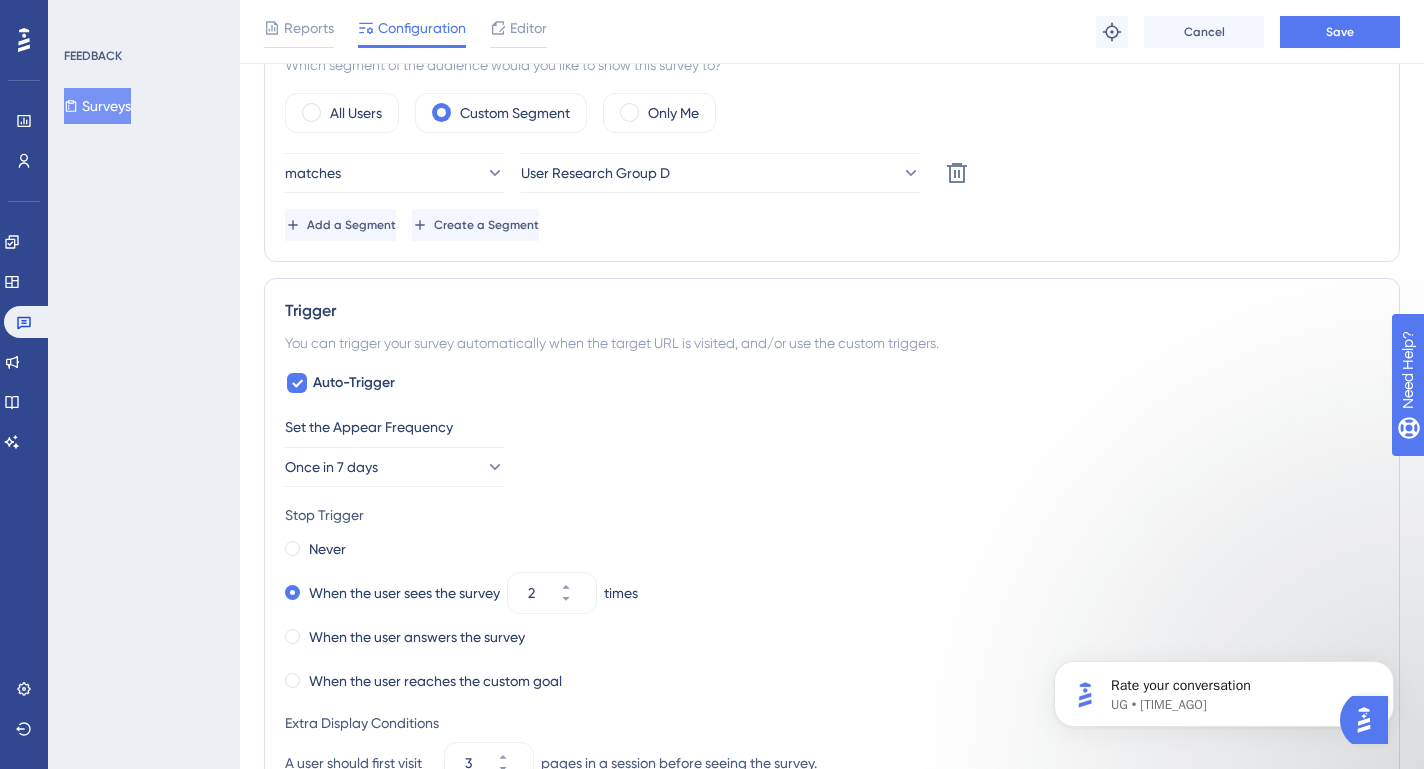 click on "Reports Configuration Editor Troubleshoot Cancel Save" at bounding box center [832, 32] 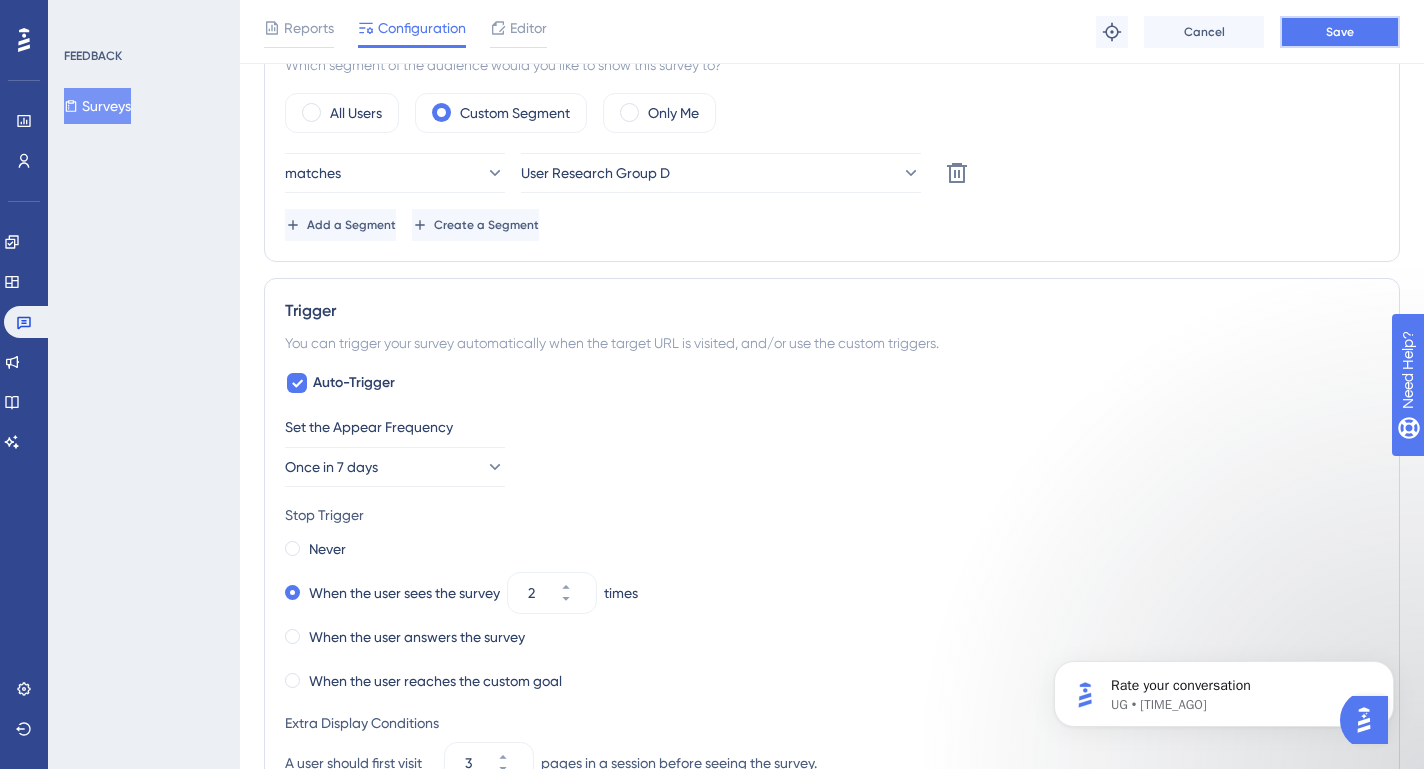 click on "Save" at bounding box center [1340, 32] 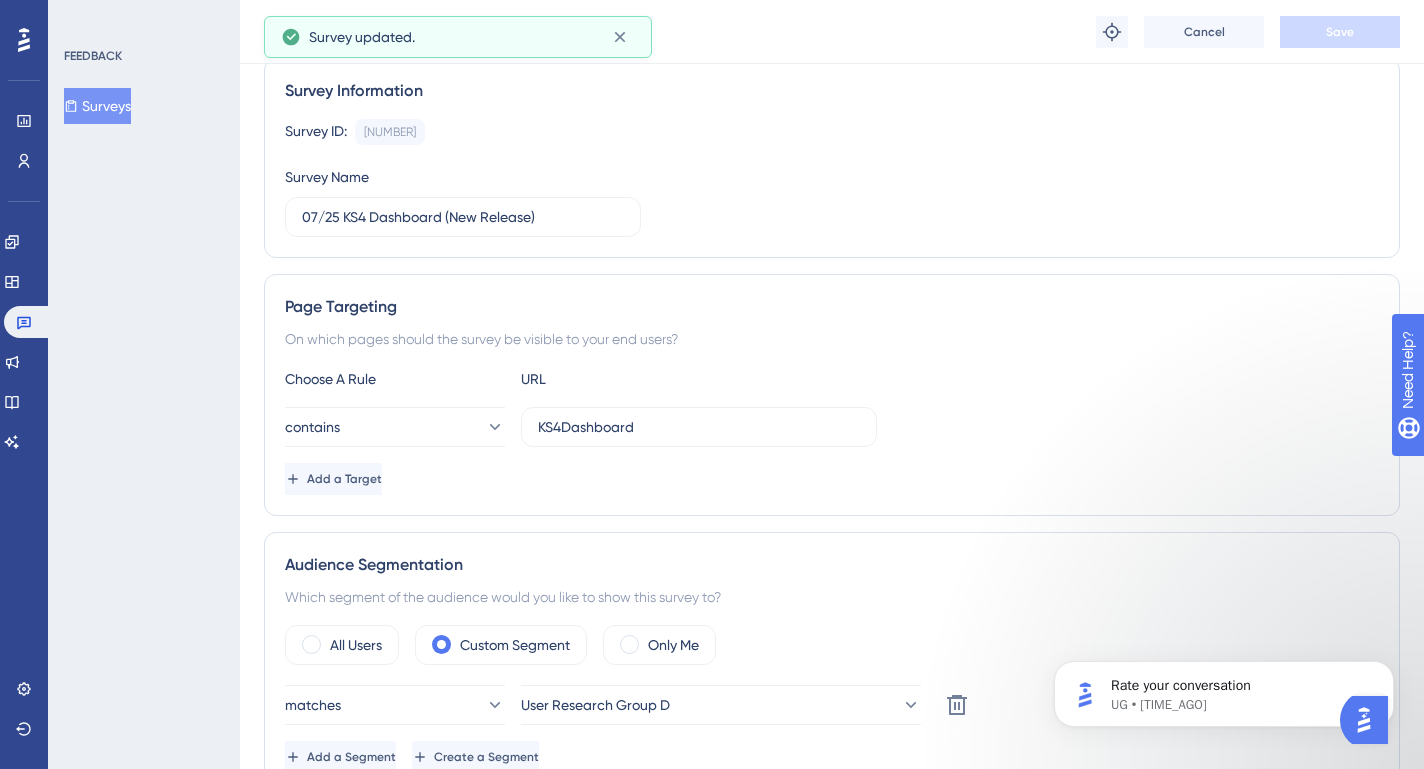scroll, scrollTop: 144, scrollLeft: 0, axis: vertical 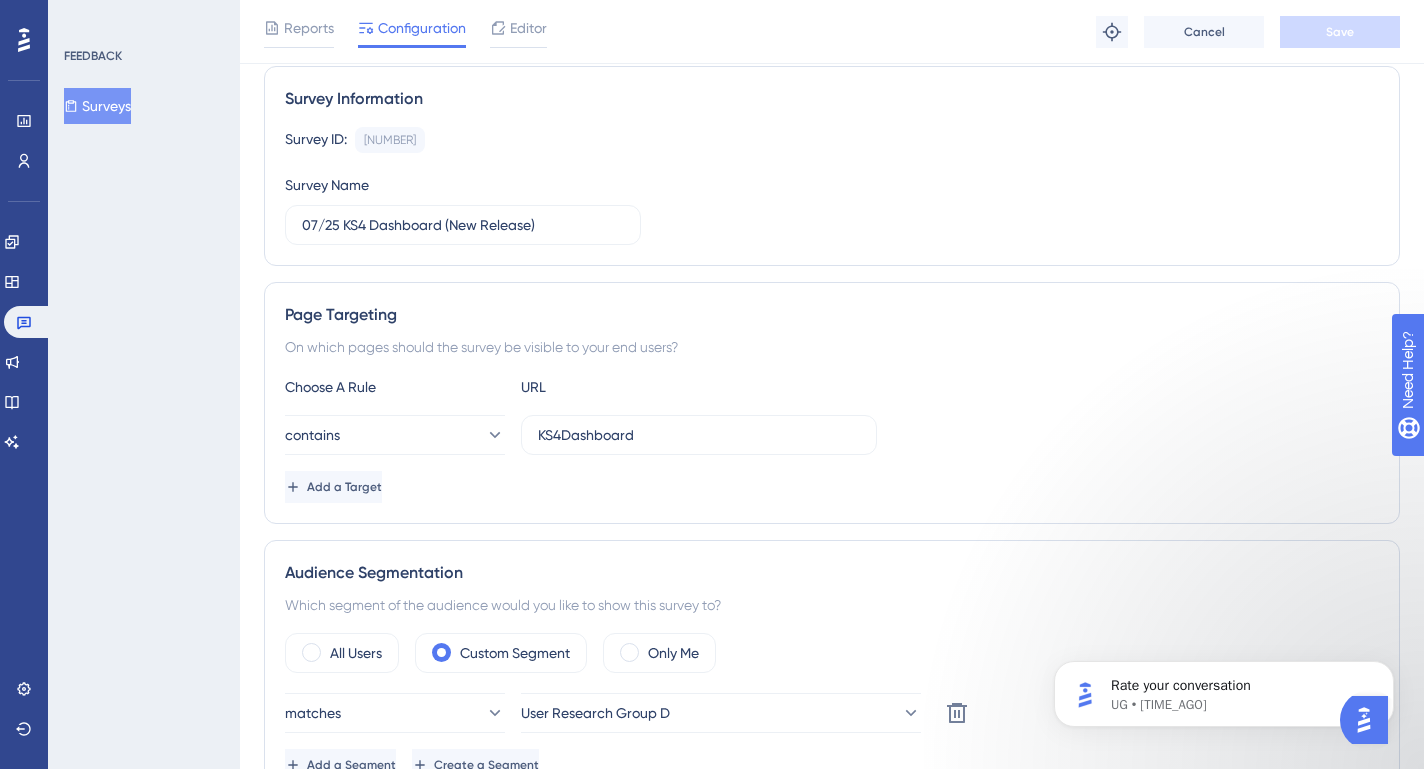 click on "Surveys" at bounding box center [97, 106] 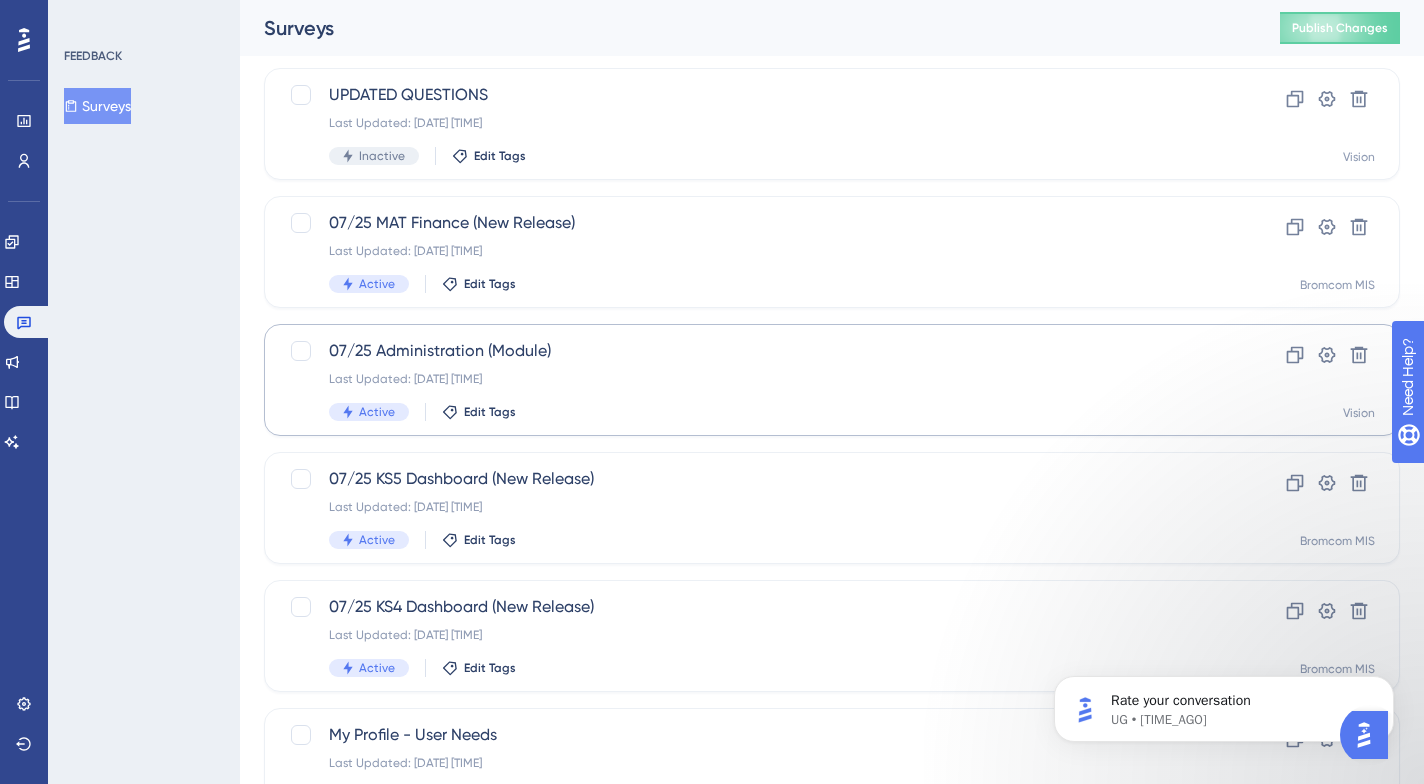scroll, scrollTop: 118, scrollLeft: 0, axis: vertical 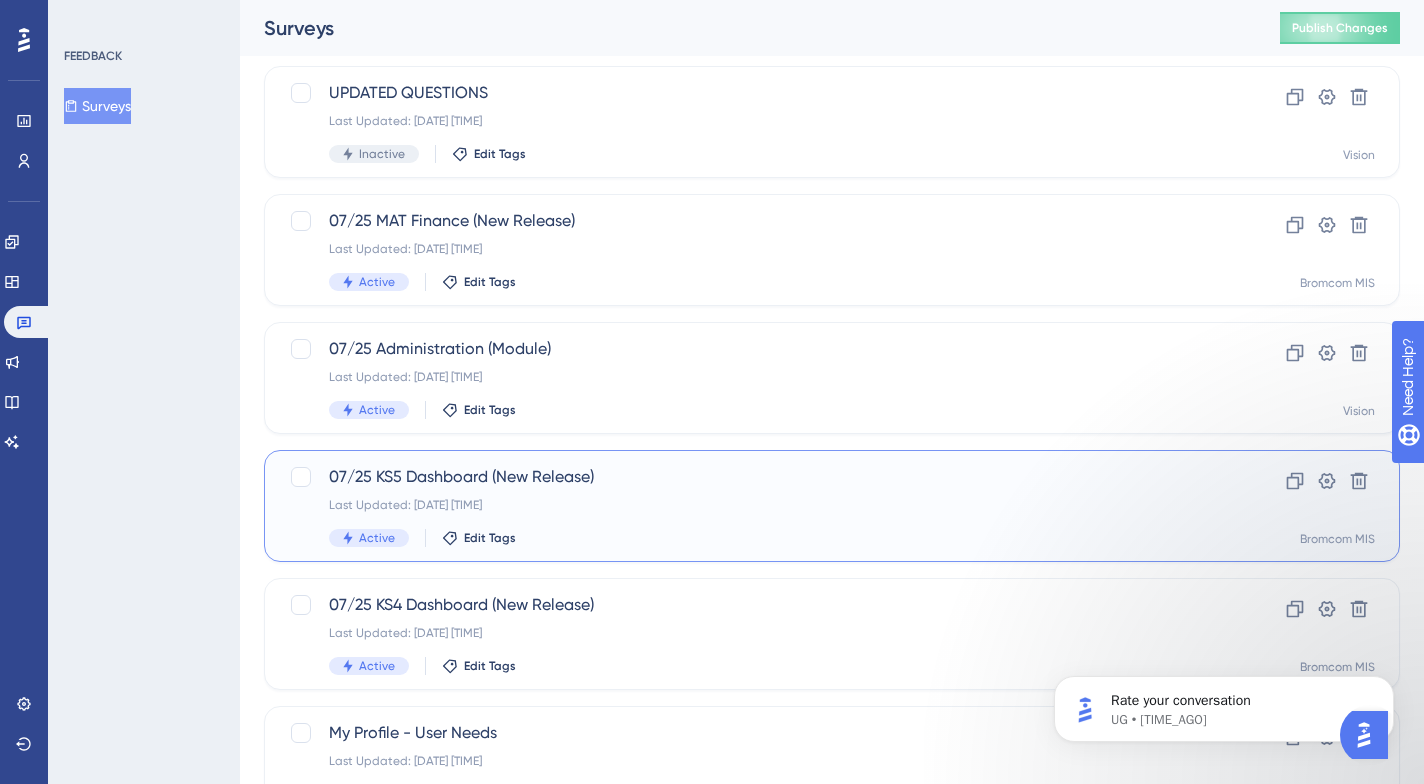 click on "07/25 KS5 Dashboard (New Release)" at bounding box center [752, 477] 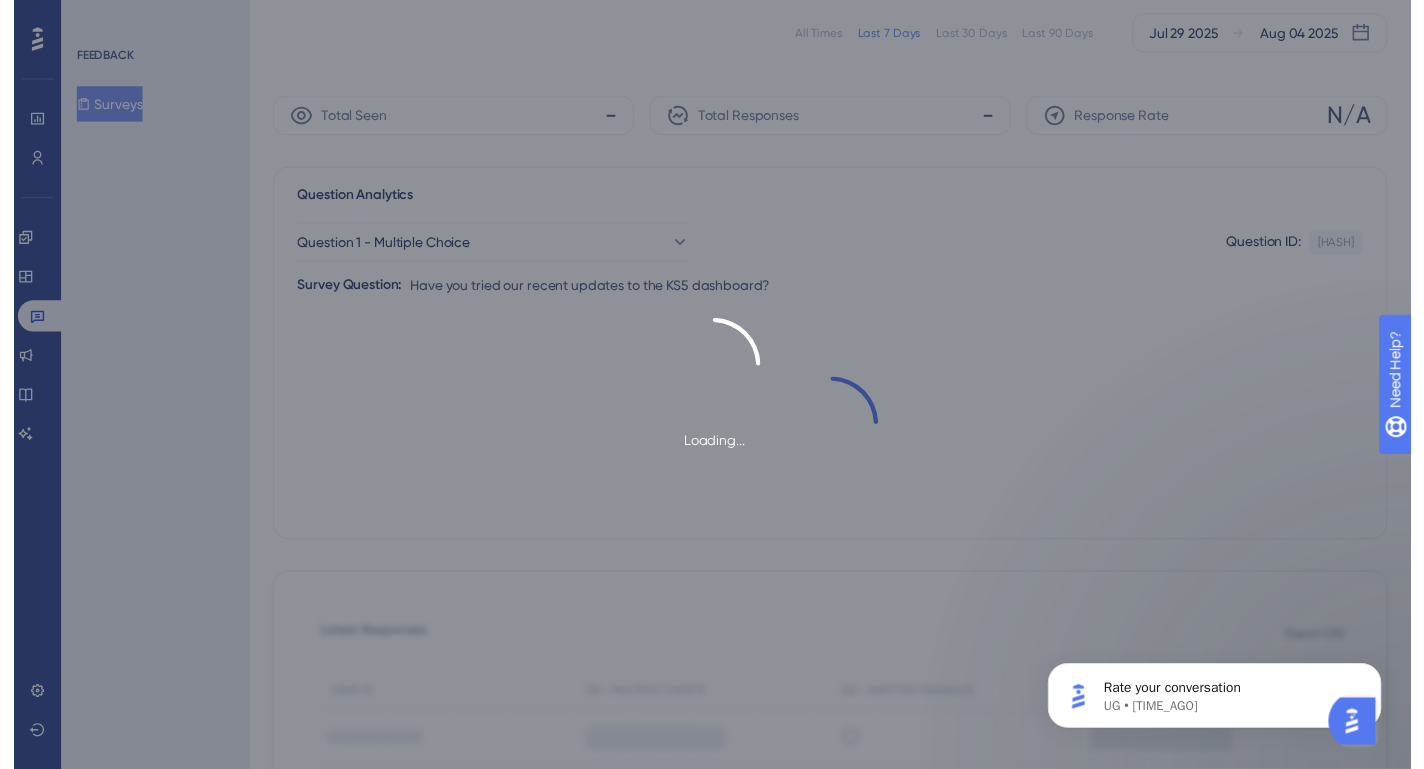 scroll, scrollTop: 0, scrollLeft: 0, axis: both 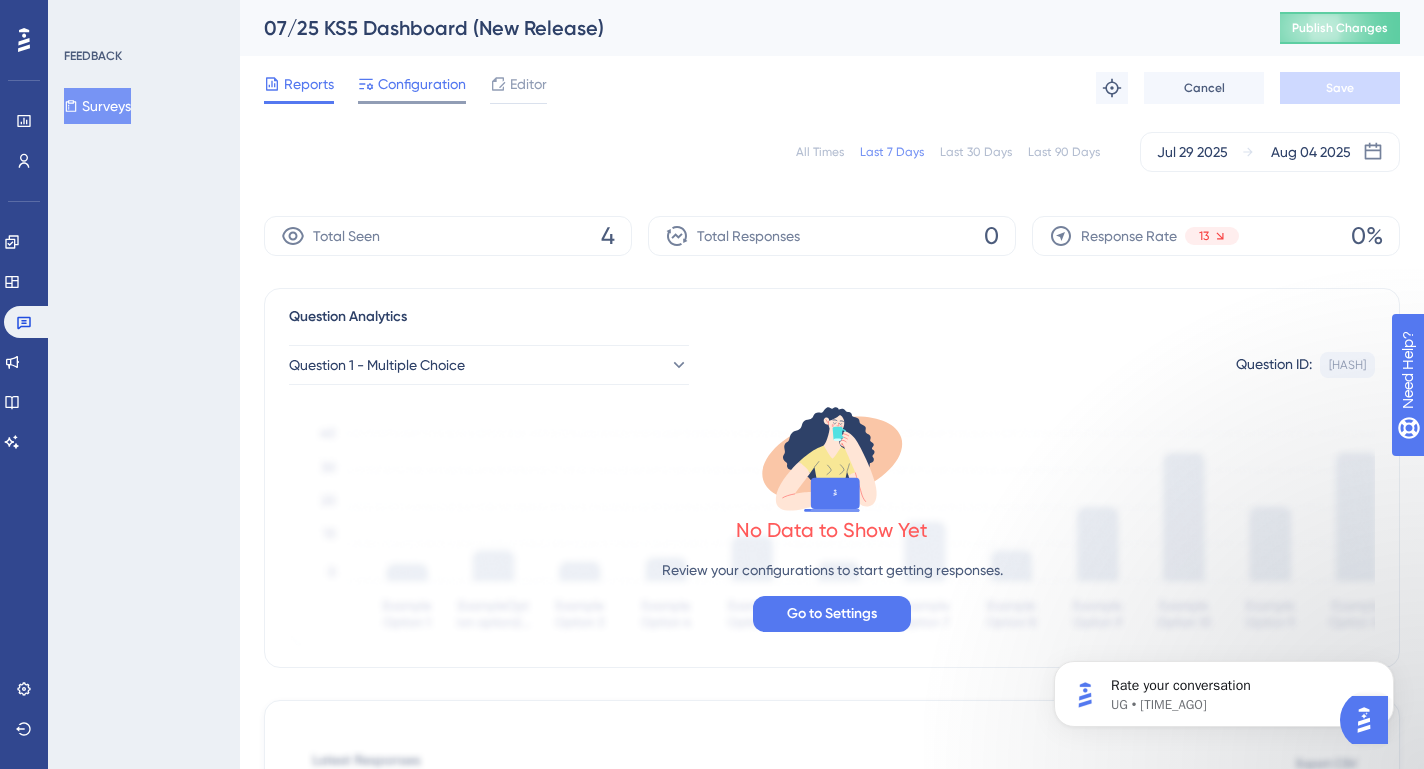 click on "Configuration" at bounding box center [422, 84] 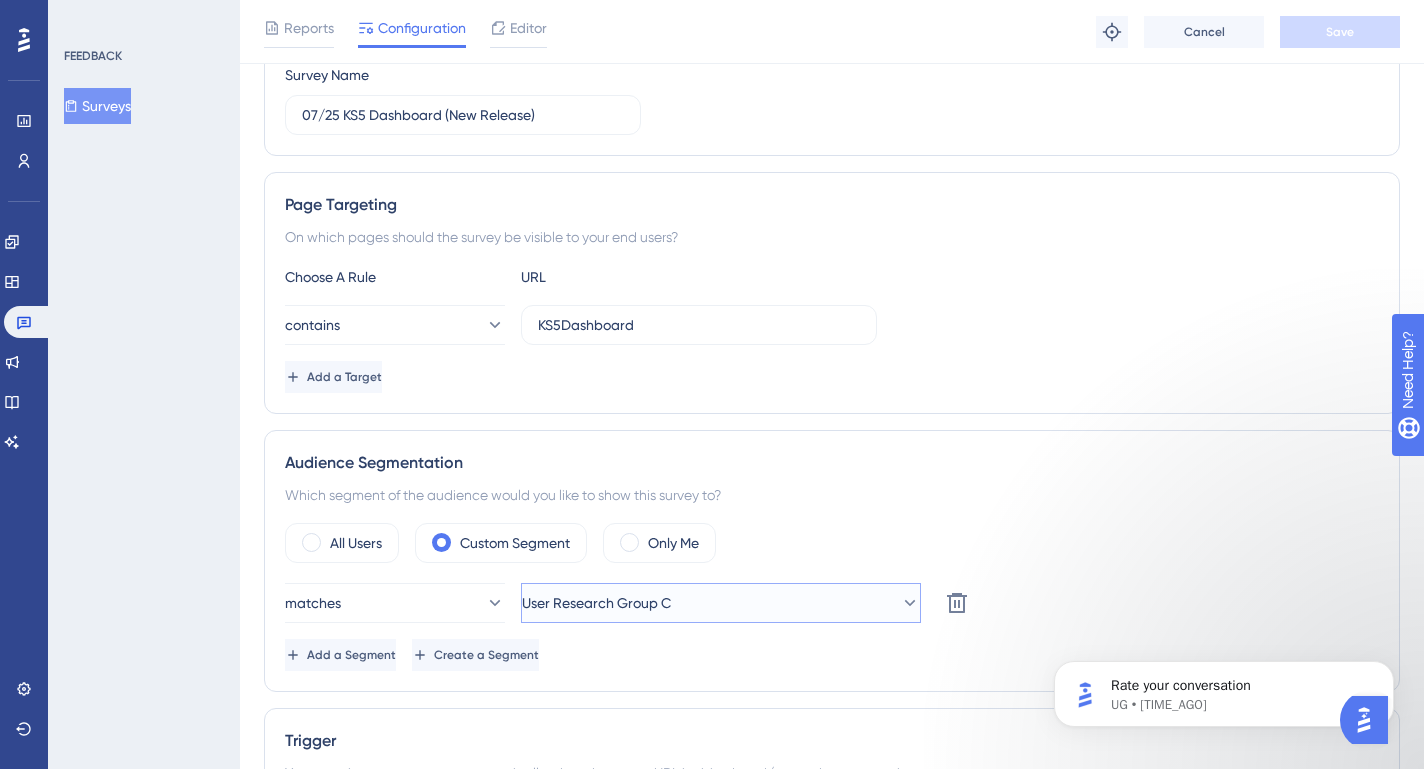 click on "User Research Group C" at bounding box center [596, 603] 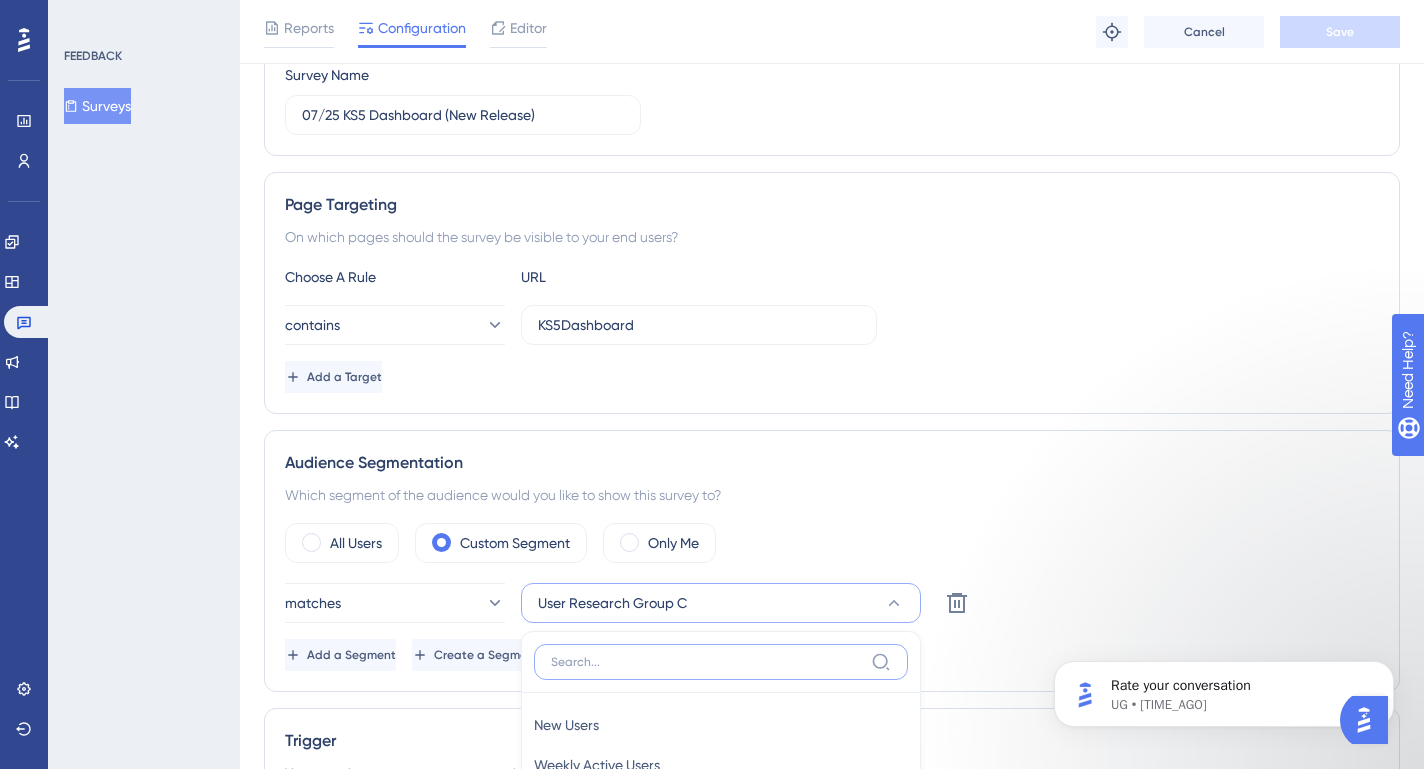 scroll, scrollTop: 684, scrollLeft: 0, axis: vertical 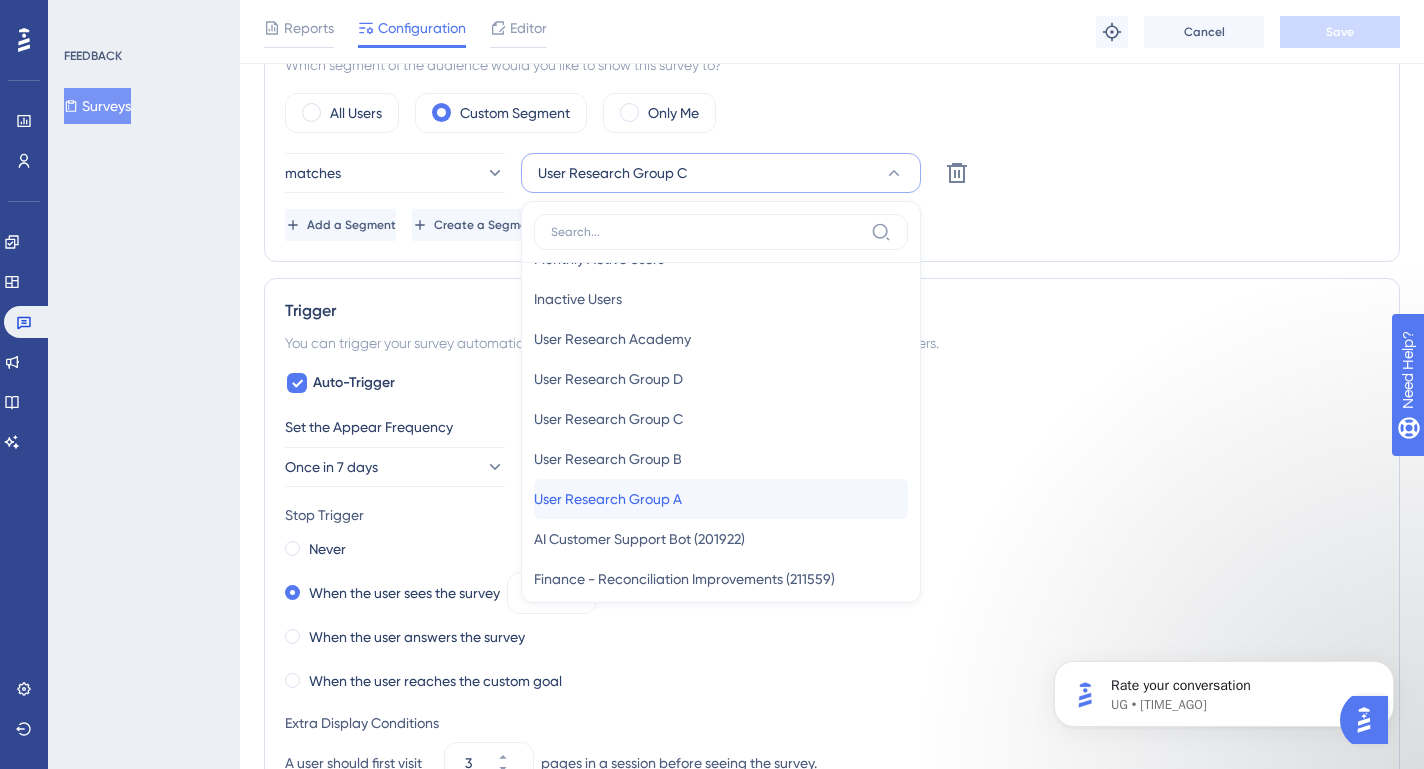 click on "User Research Group A" at bounding box center (608, 499) 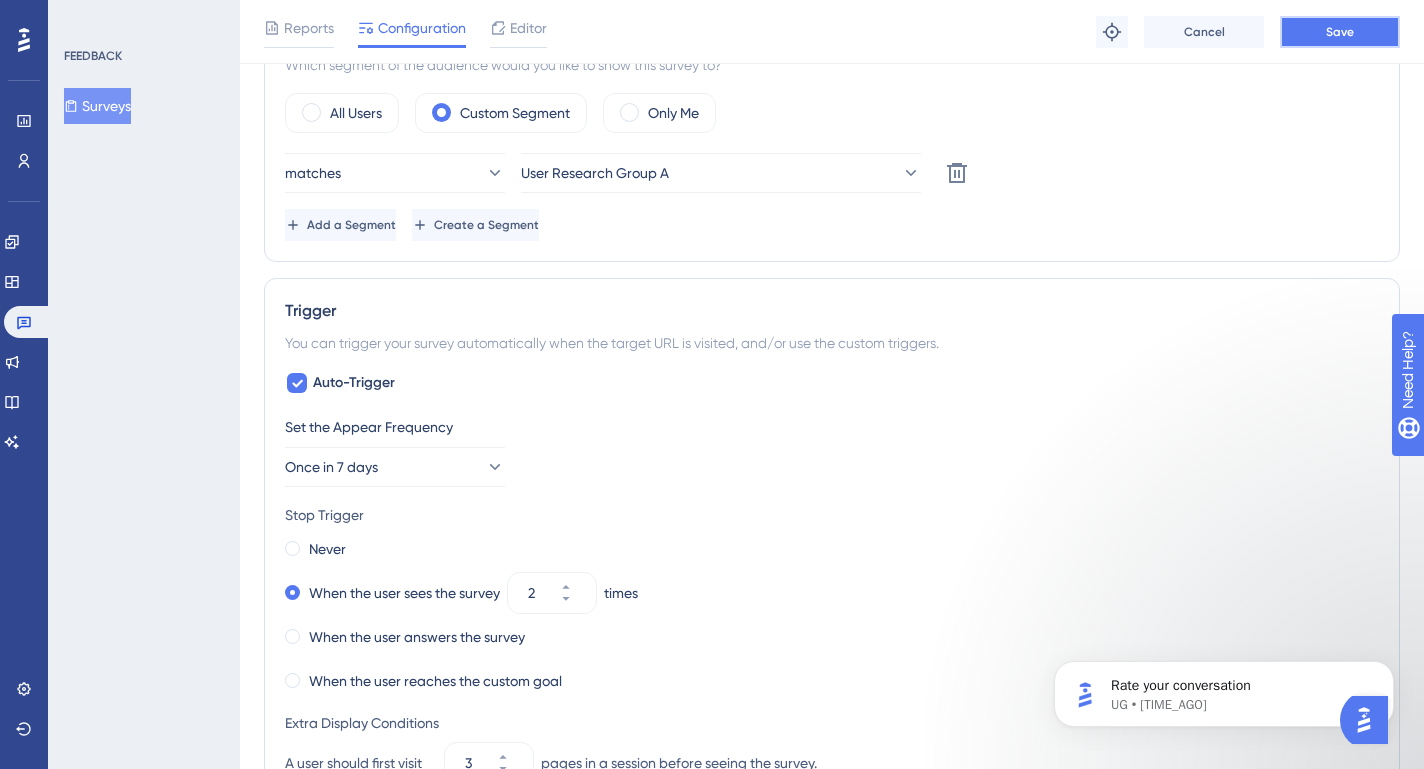 click on "Save" at bounding box center (1340, 32) 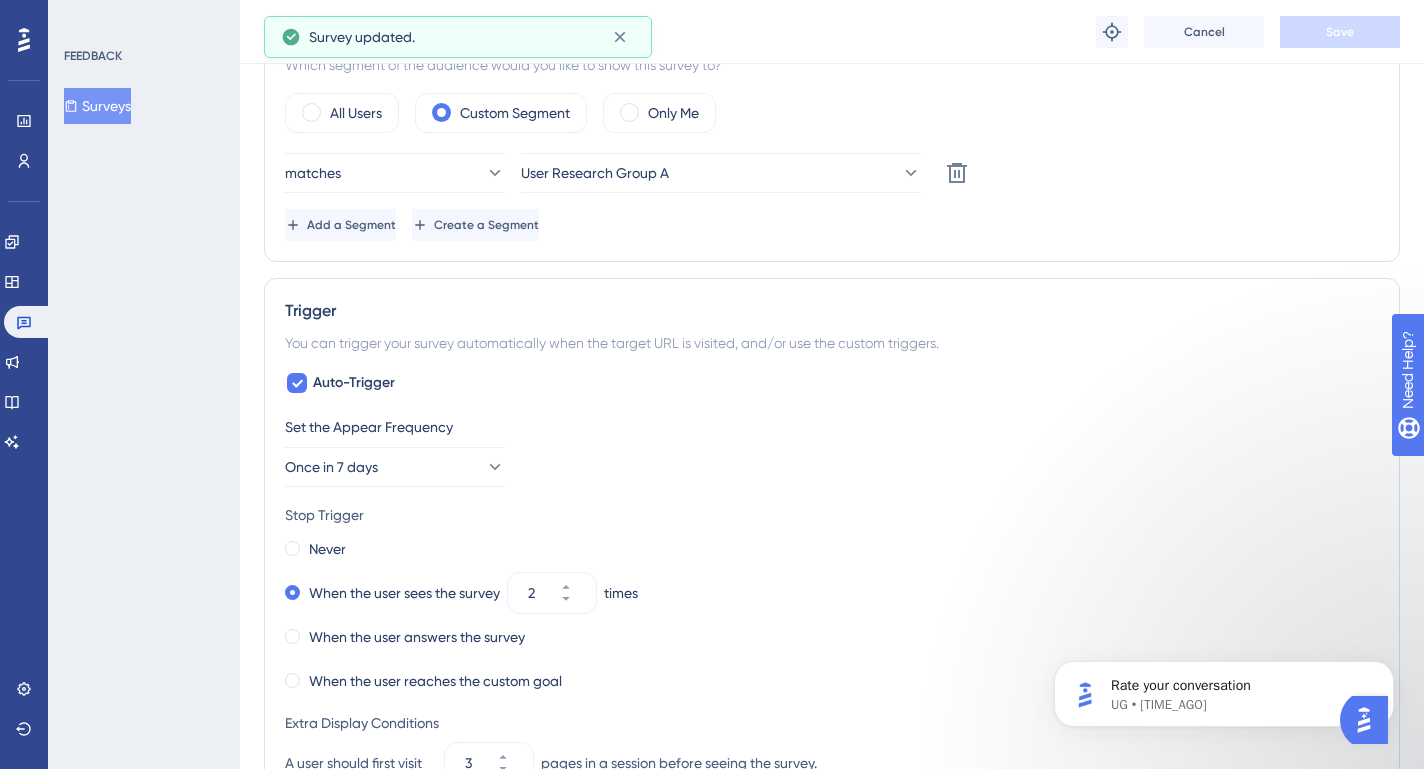 click on "Surveys" at bounding box center [97, 106] 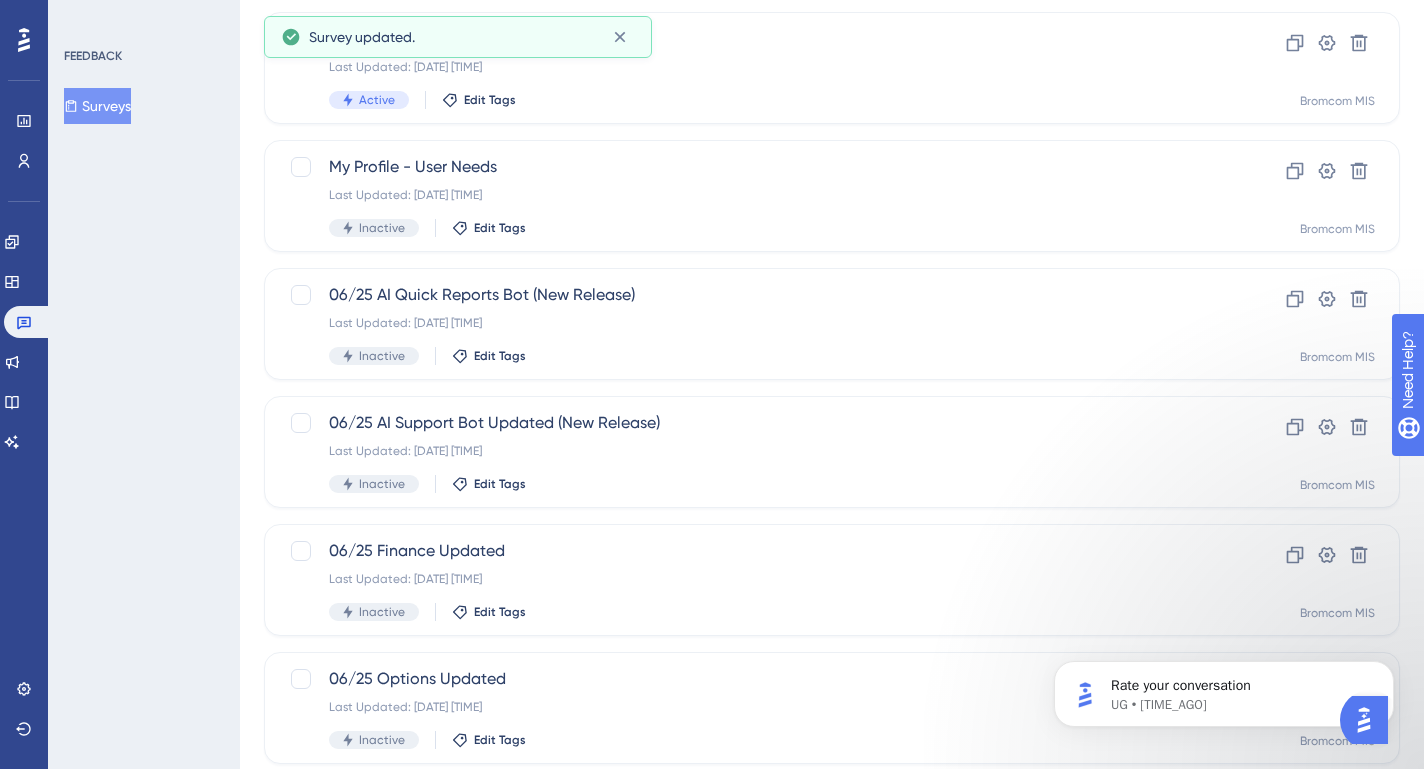 scroll, scrollTop: 0, scrollLeft: 0, axis: both 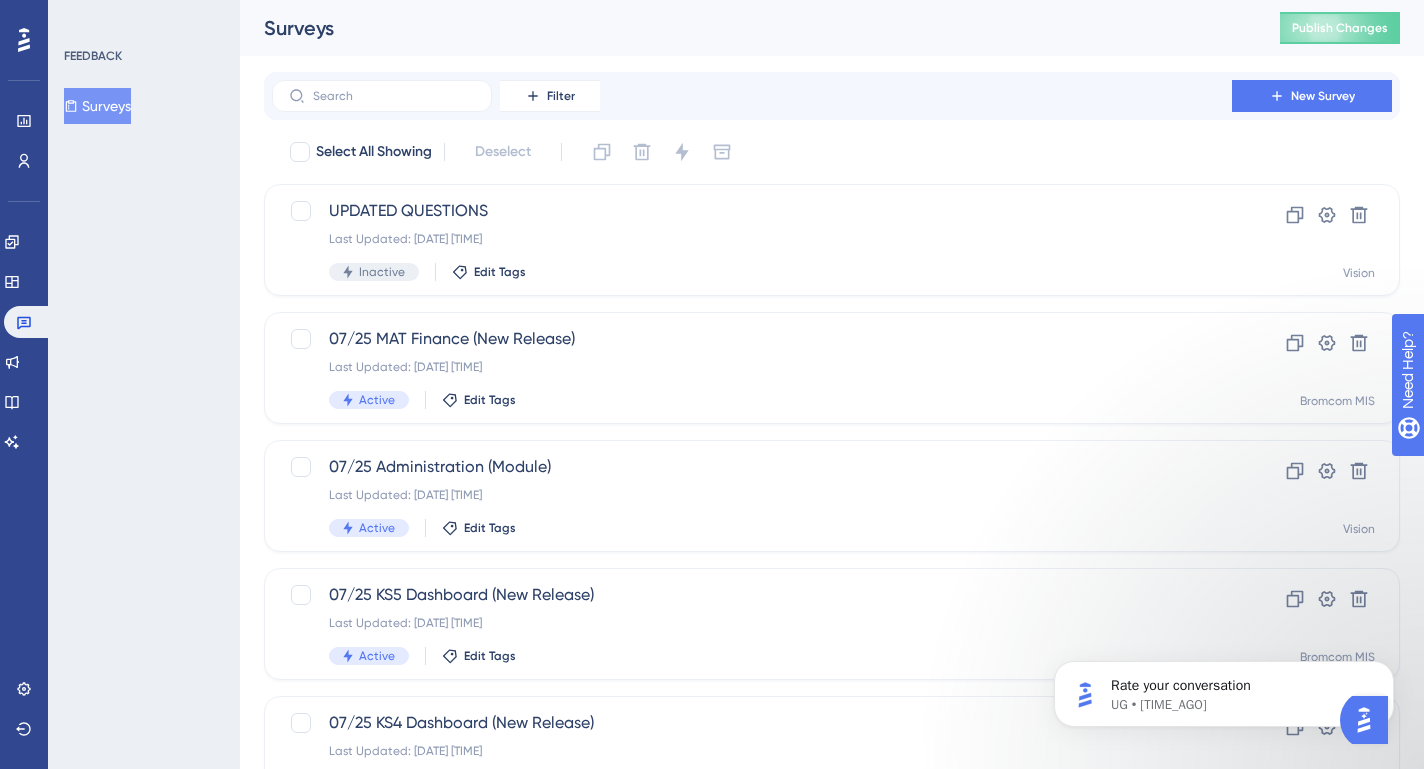 click on "Surveys" at bounding box center [97, 106] 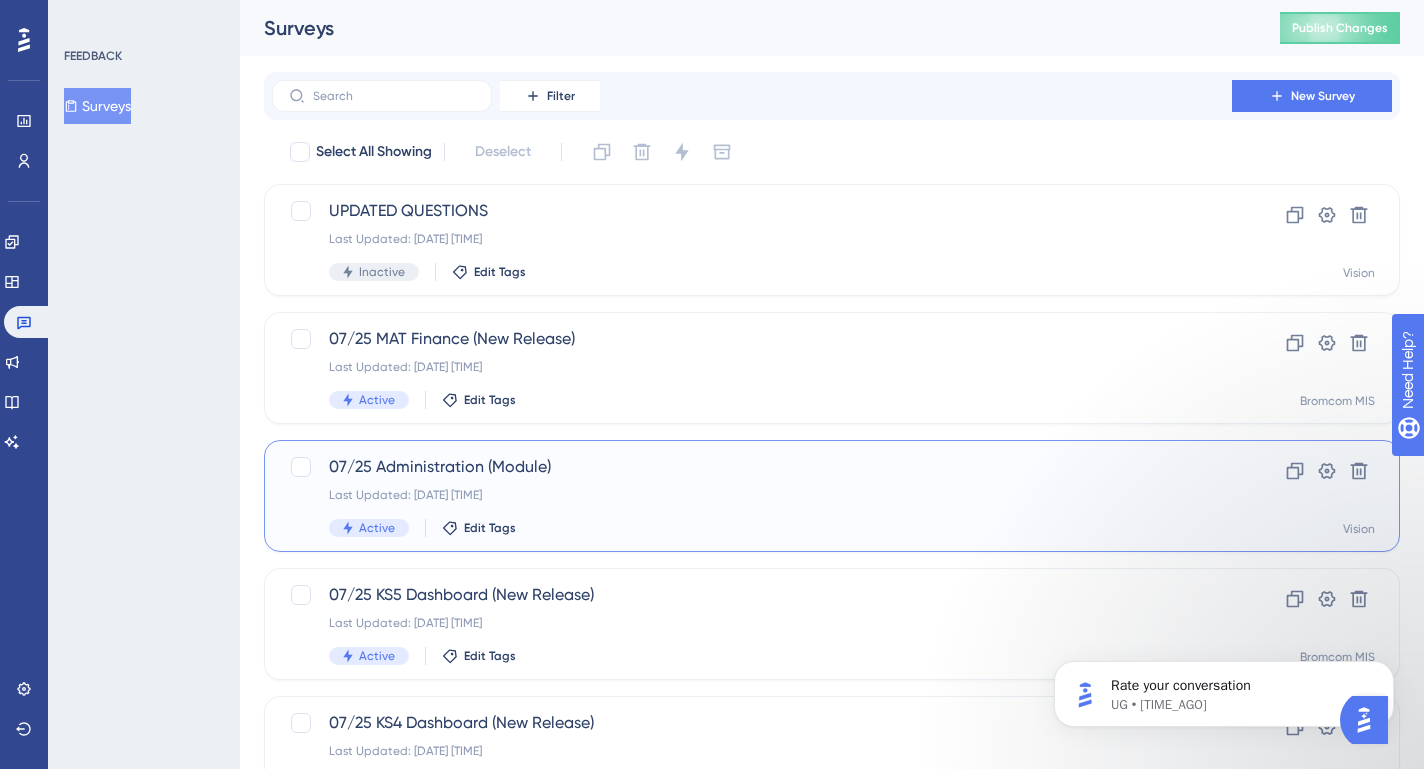 click on "Last Updated: [DATE] [TIME]" at bounding box center [752, 495] 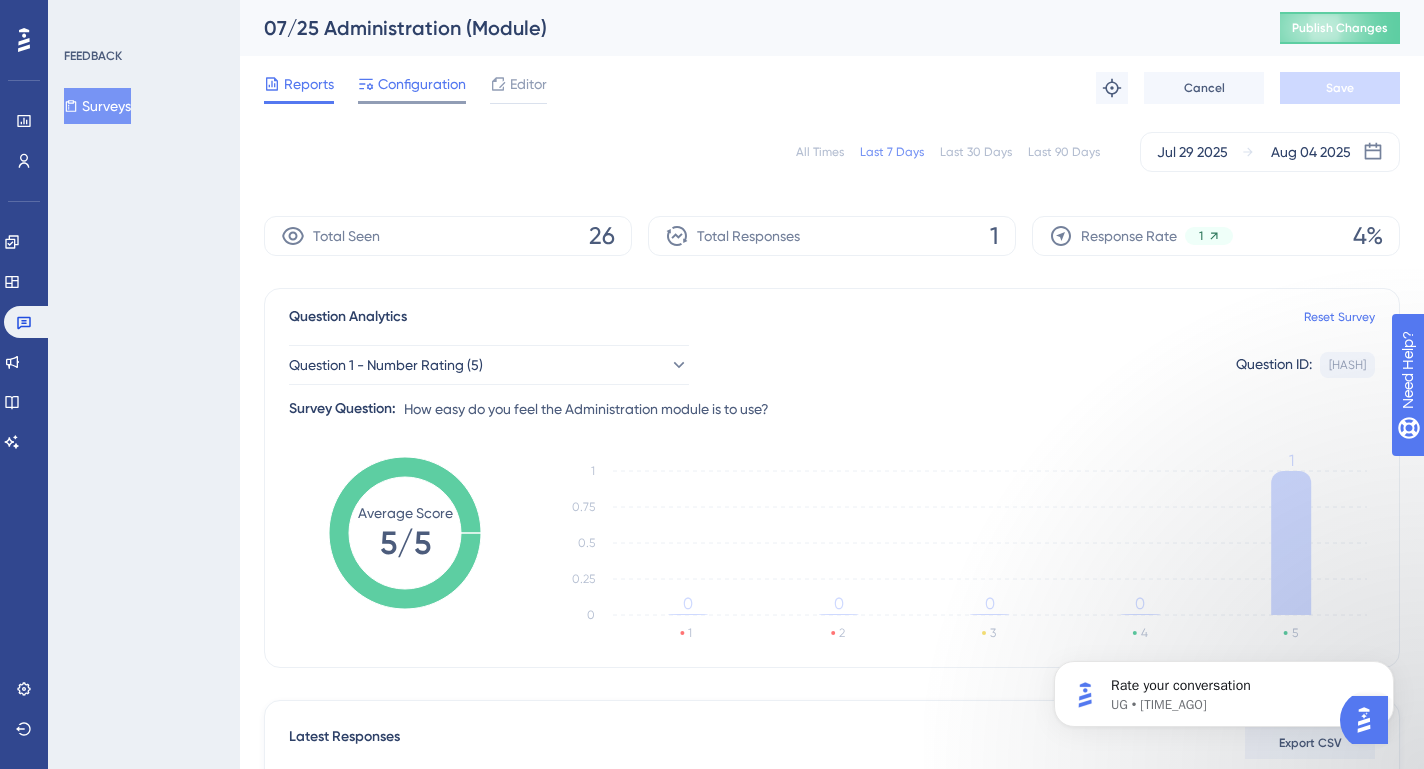 click on "Configuration" at bounding box center [422, 84] 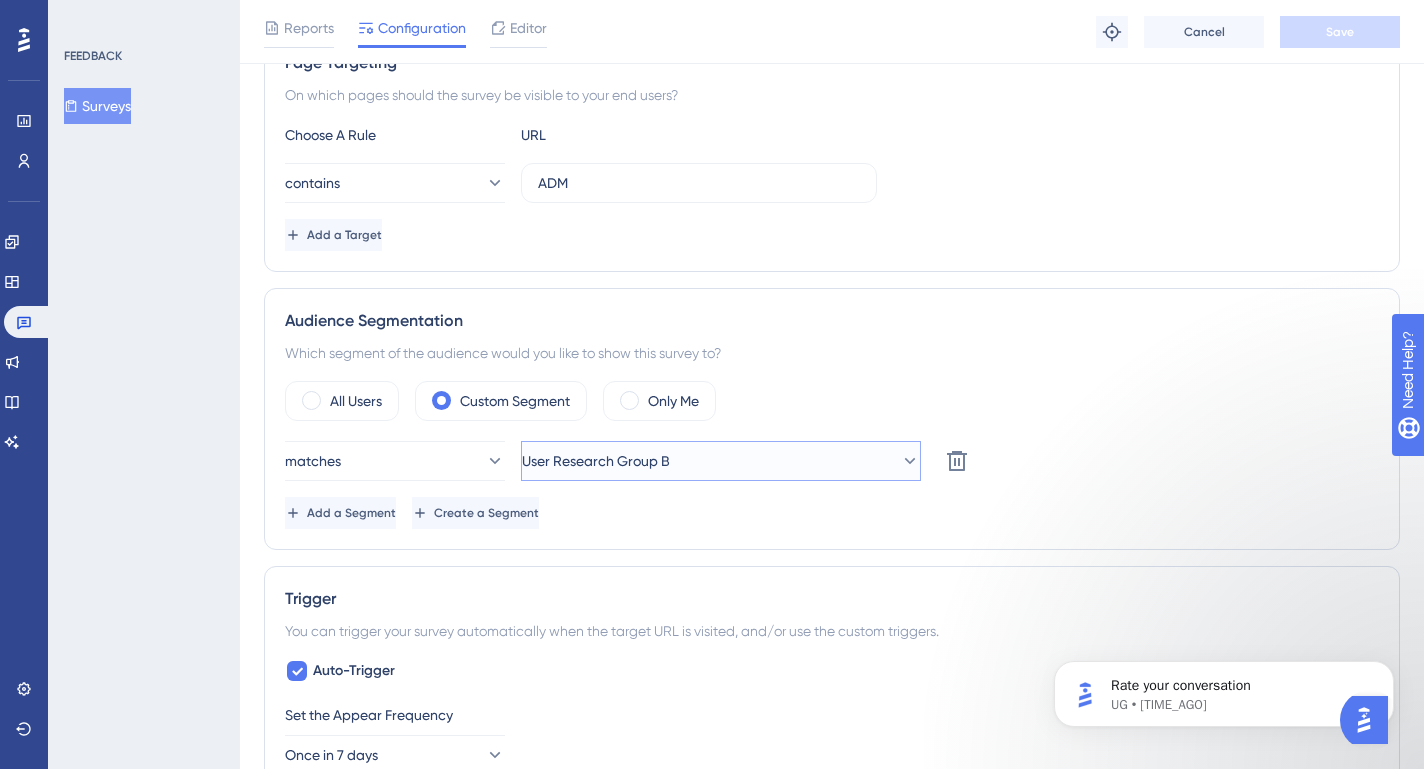click on "User Research Group B" at bounding box center (596, 461) 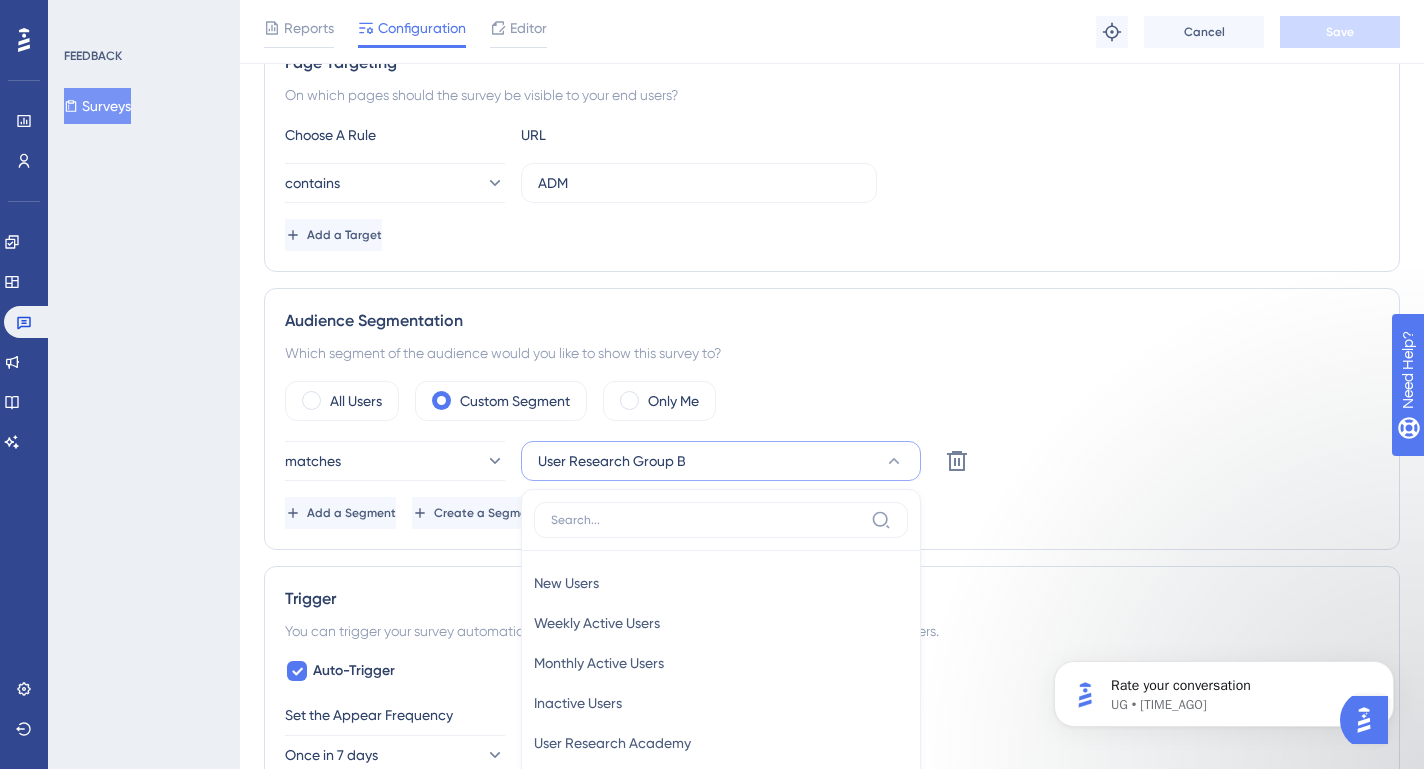 scroll, scrollTop: 684, scrollLeft: 0, axis: vertical 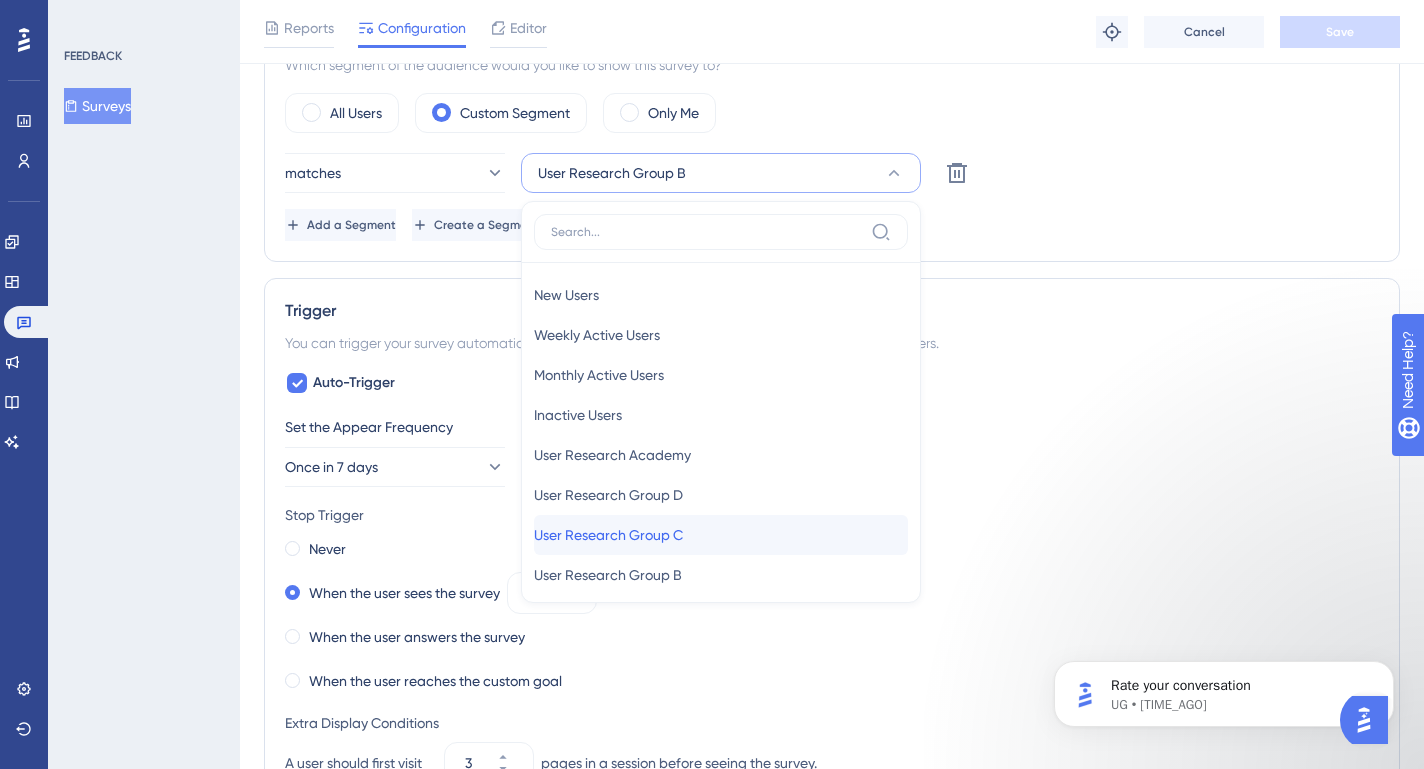 click on "User Research Group C" at bounding box center [608, 535] 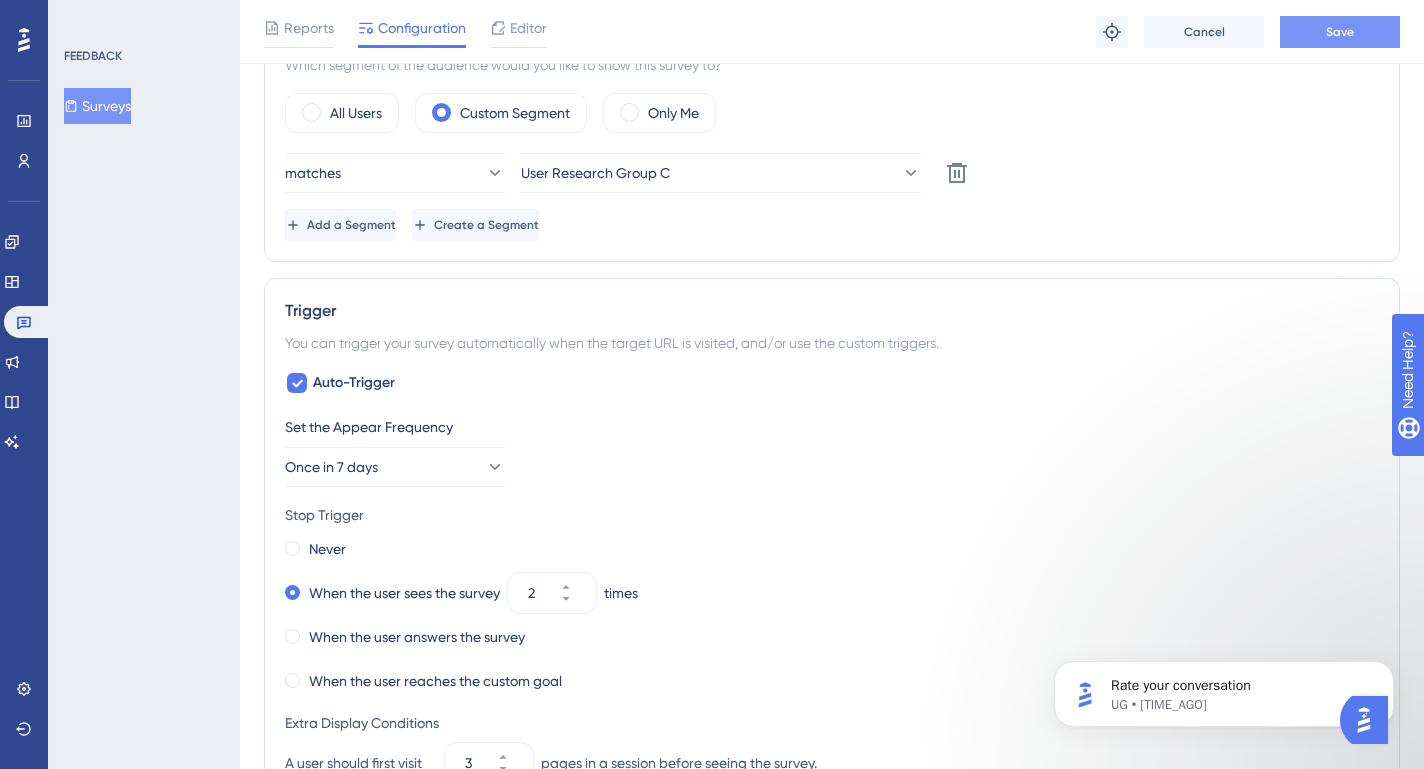 click on "Save" at bounding box center (1340, 32) 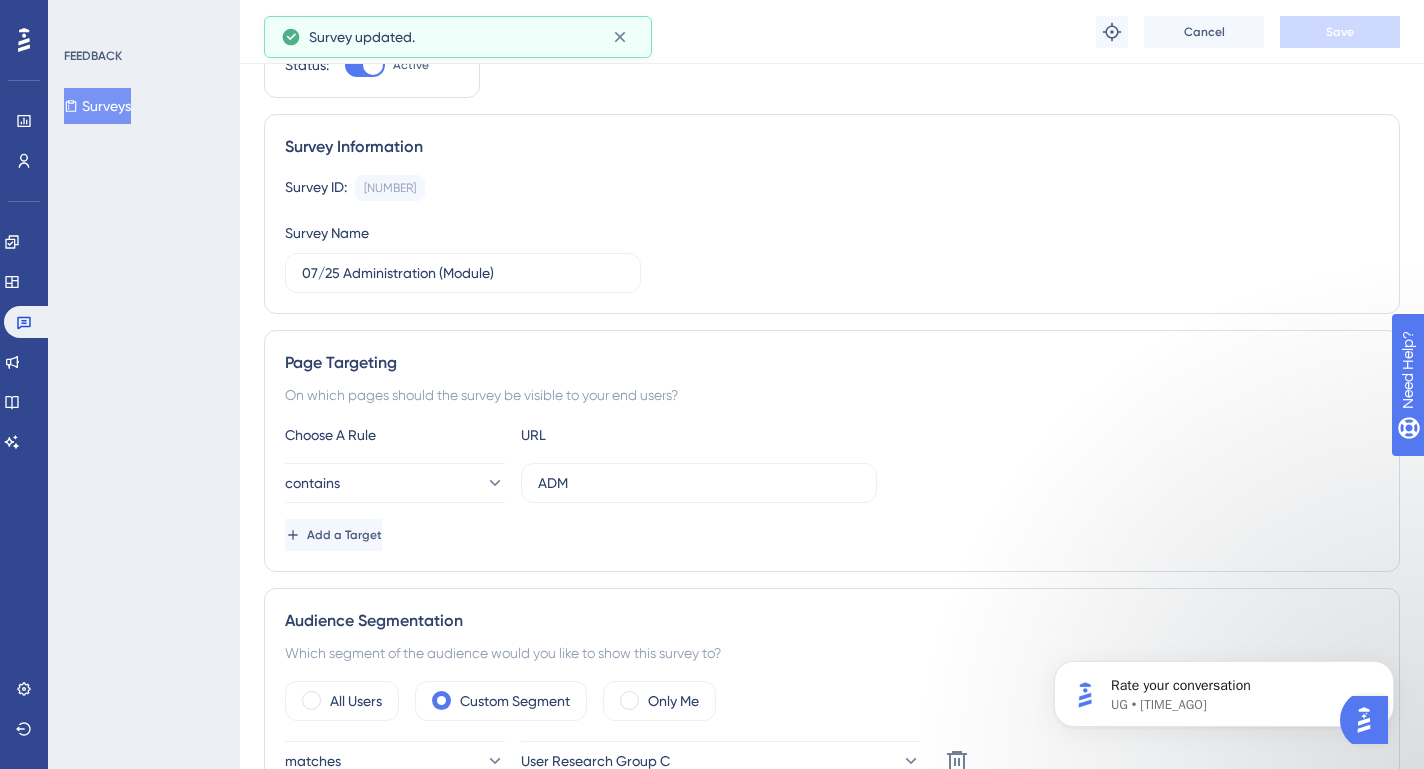scroll, scrollTop: 83, scrollLeft: 0, axis: vertical 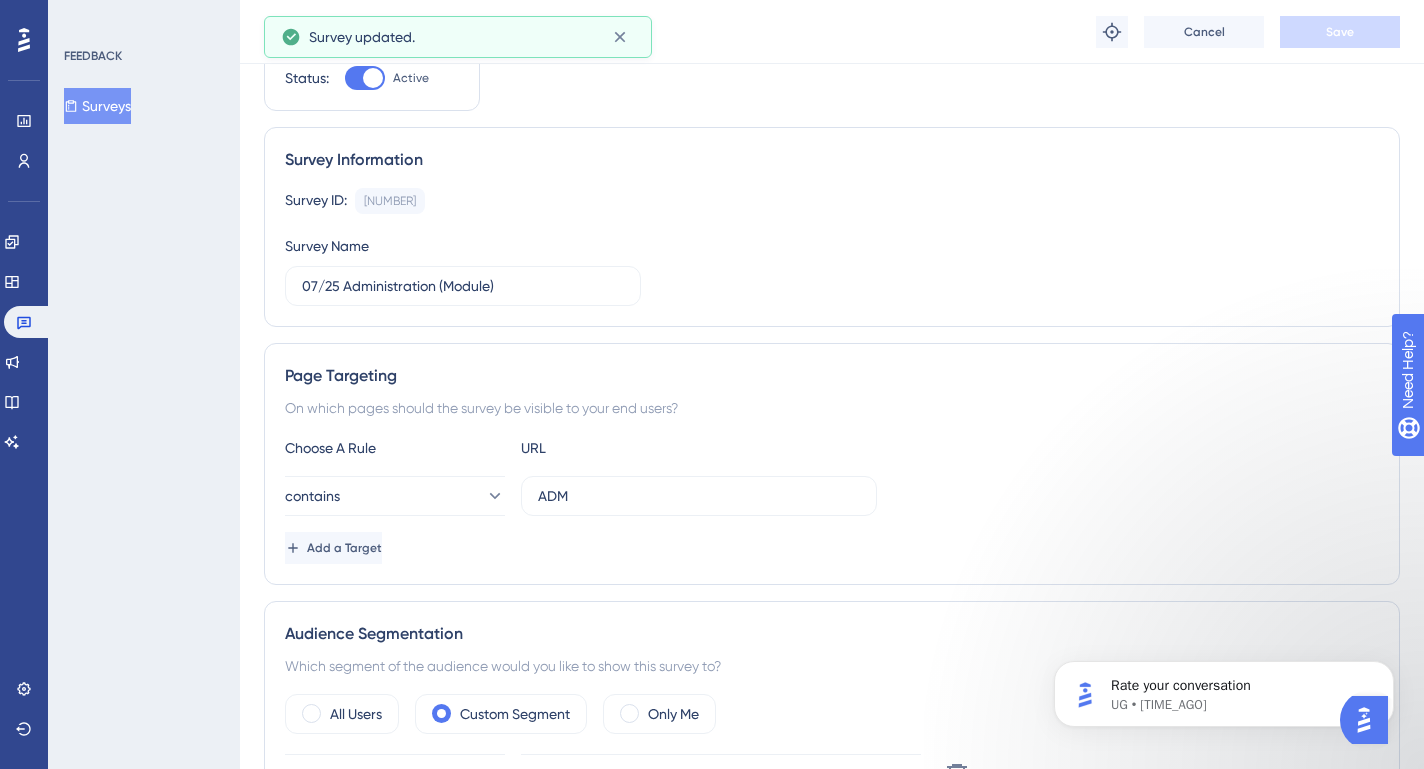 click on "FEEDBACK Surveys" at bounding box center [144, 384] 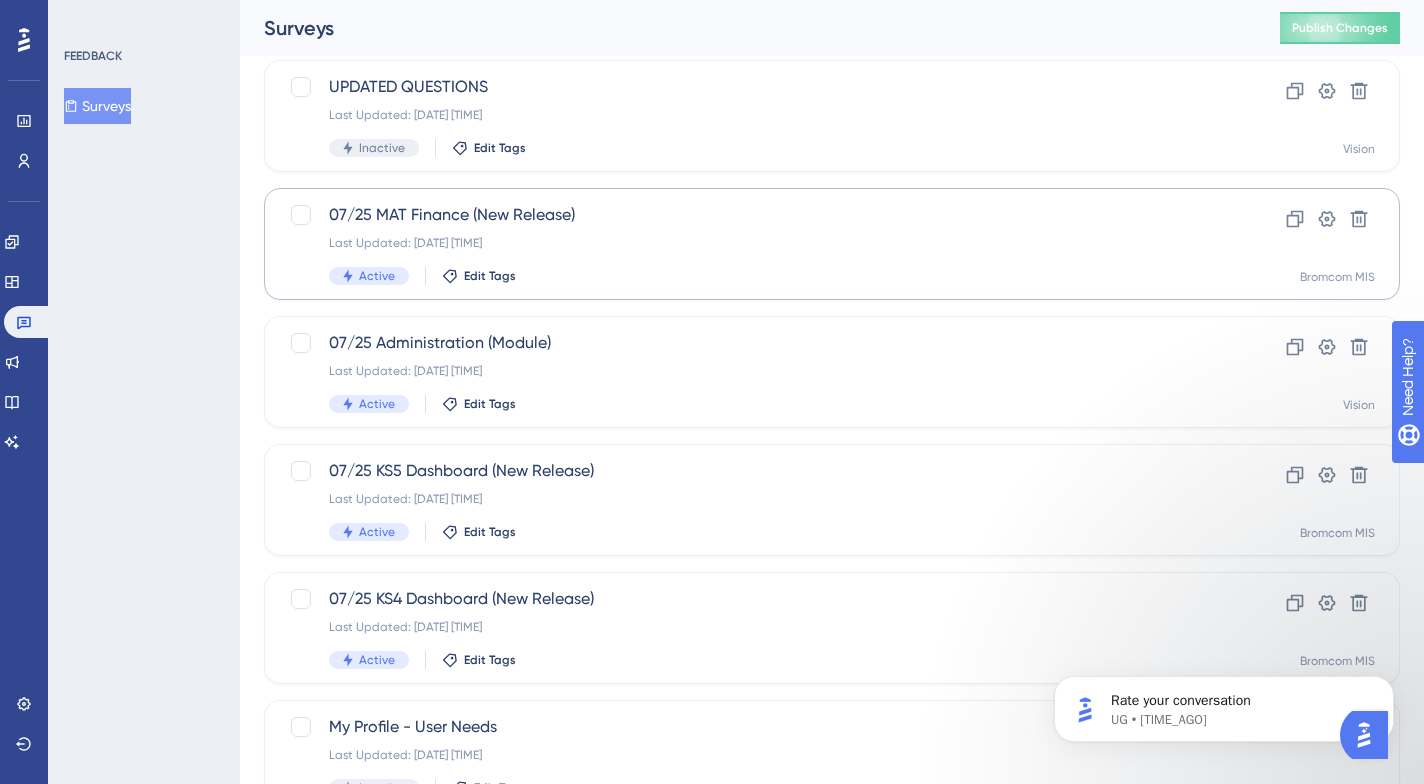scroll, scrollTop: 120, scrollLeft: 0, axis: vertical 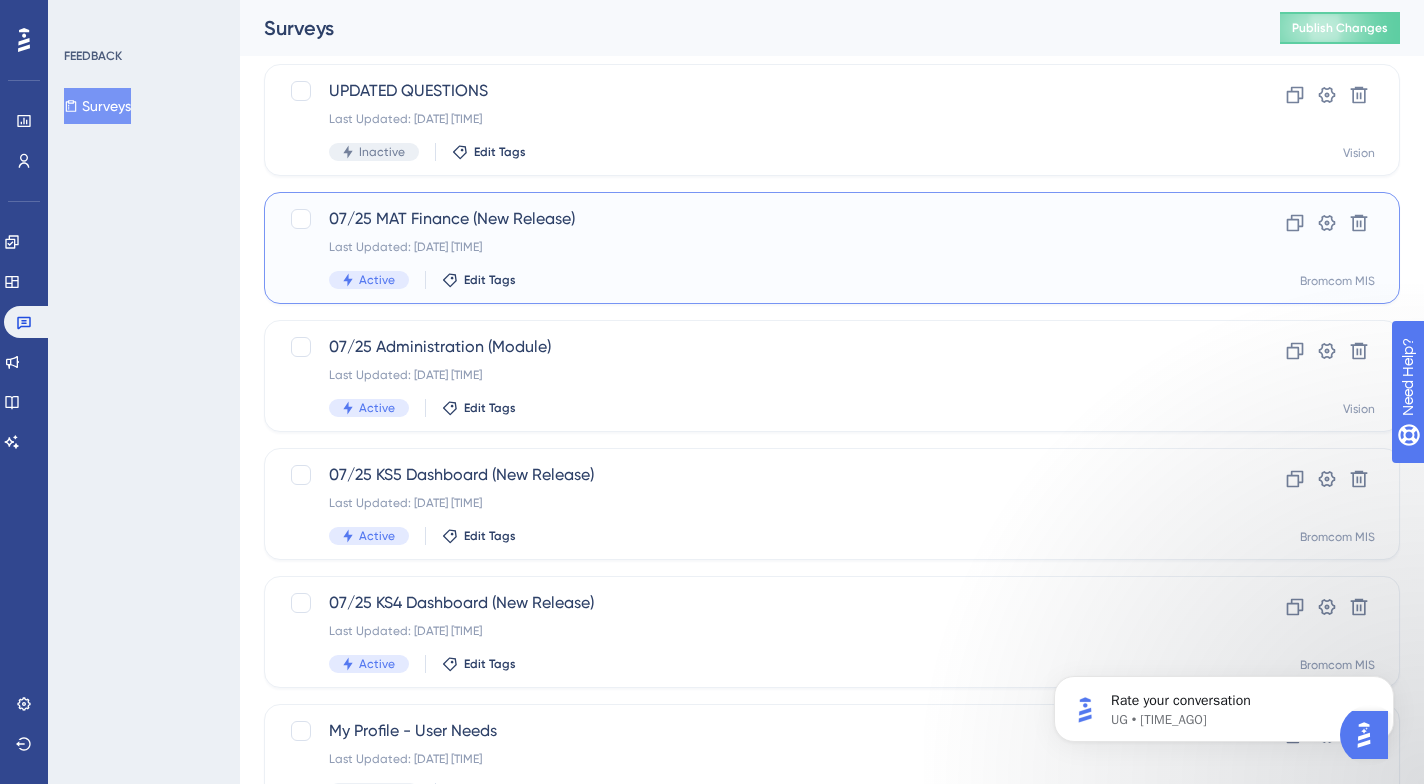 click on "Active Edit Tags" at bounding box center [752, 280] 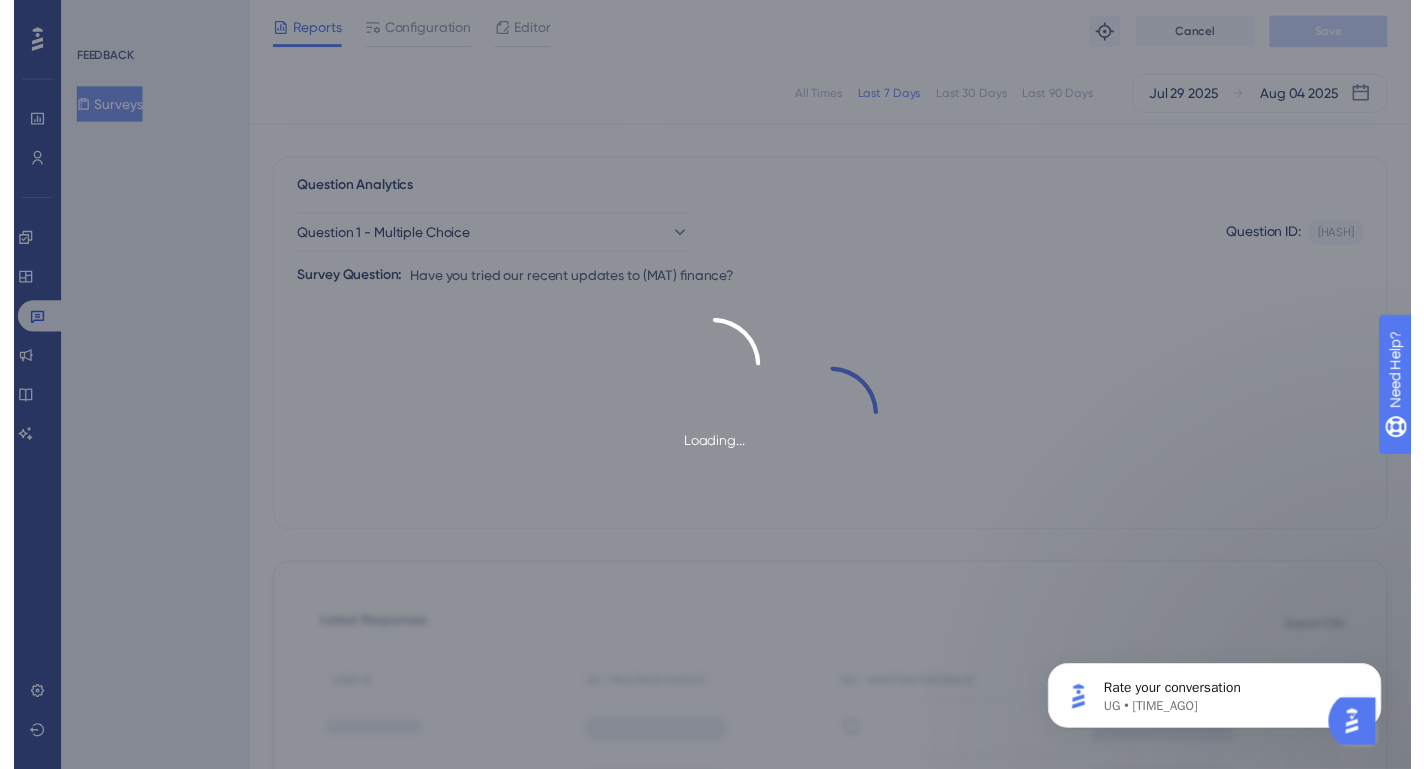 scroll, scrollTop: 0, scrollLeft: 0, axis: both 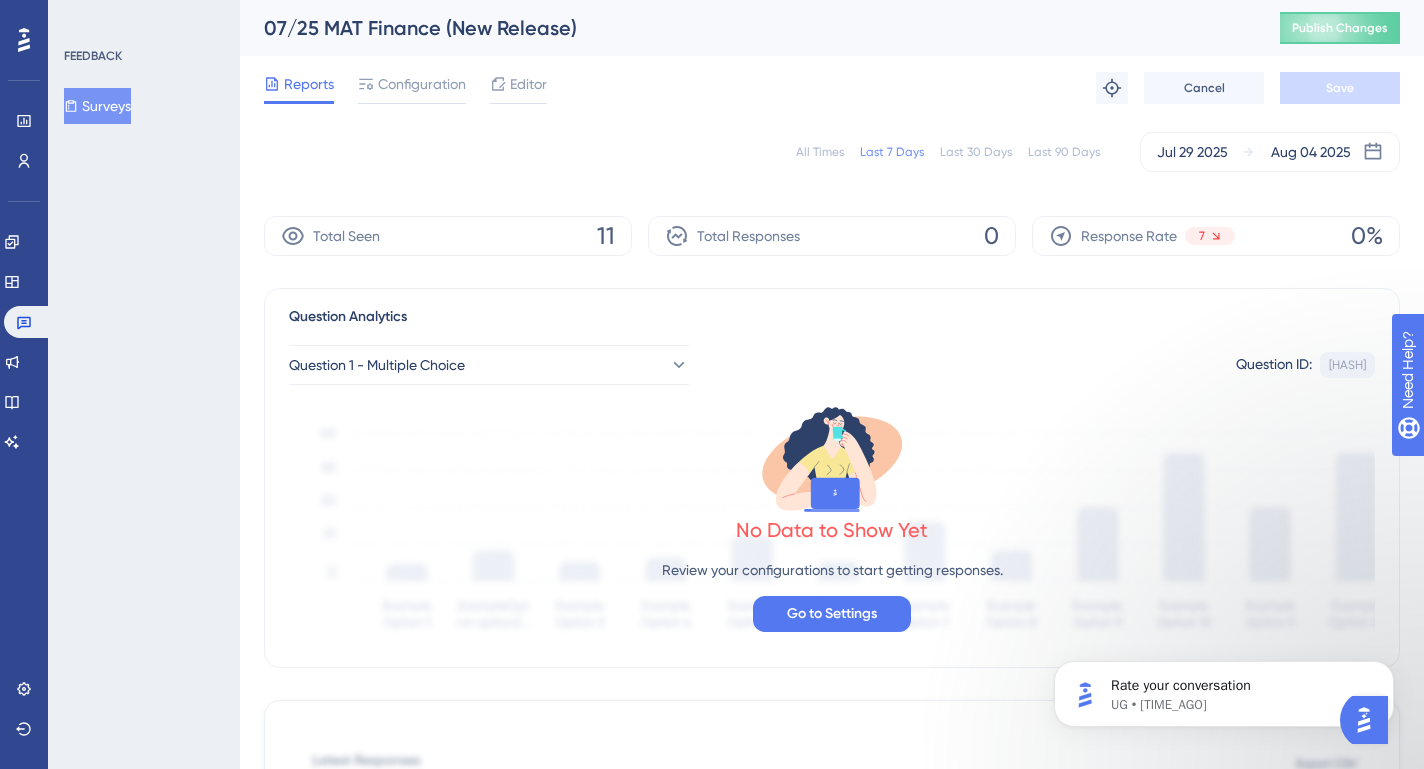 click on "All Times" at bounding box center (820, 152) 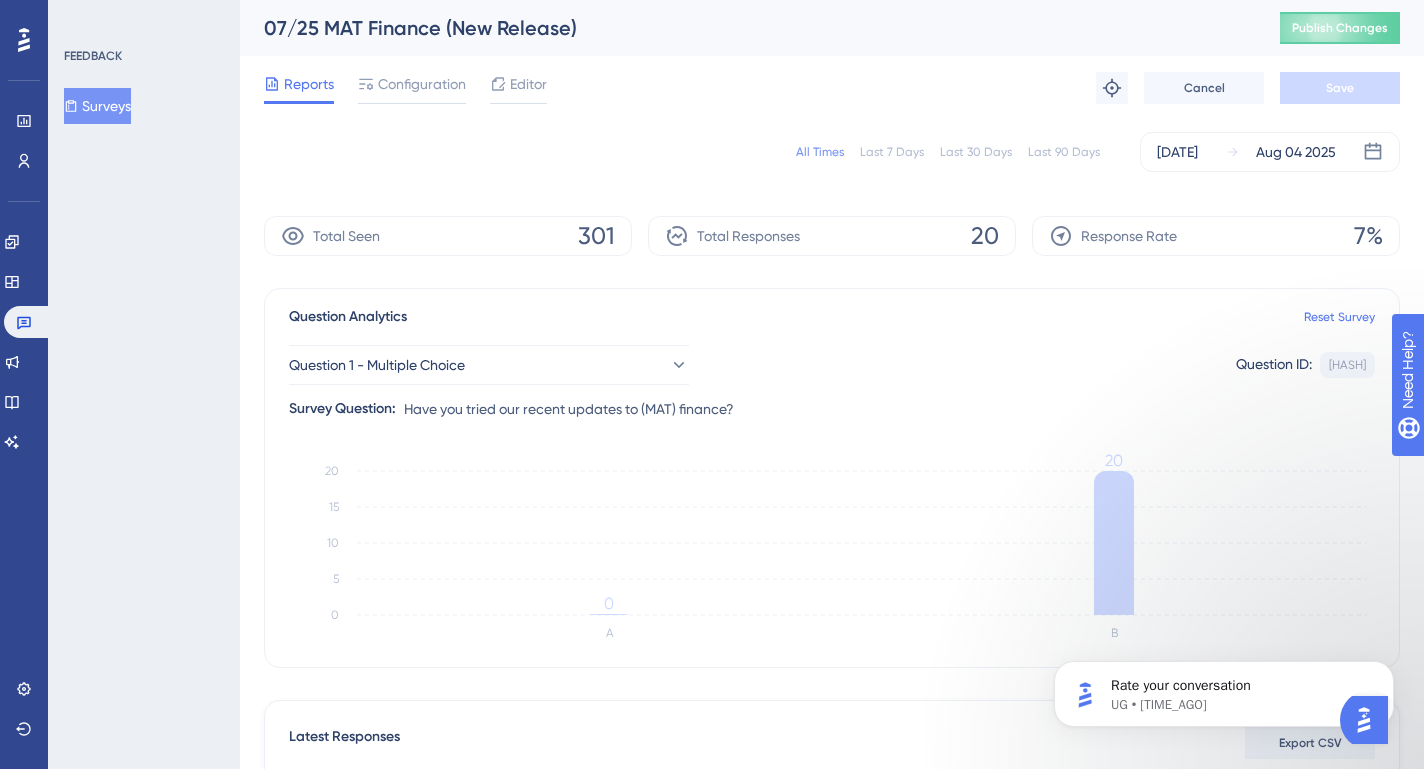 click on "Surveys" at bounding box center (97, 106) 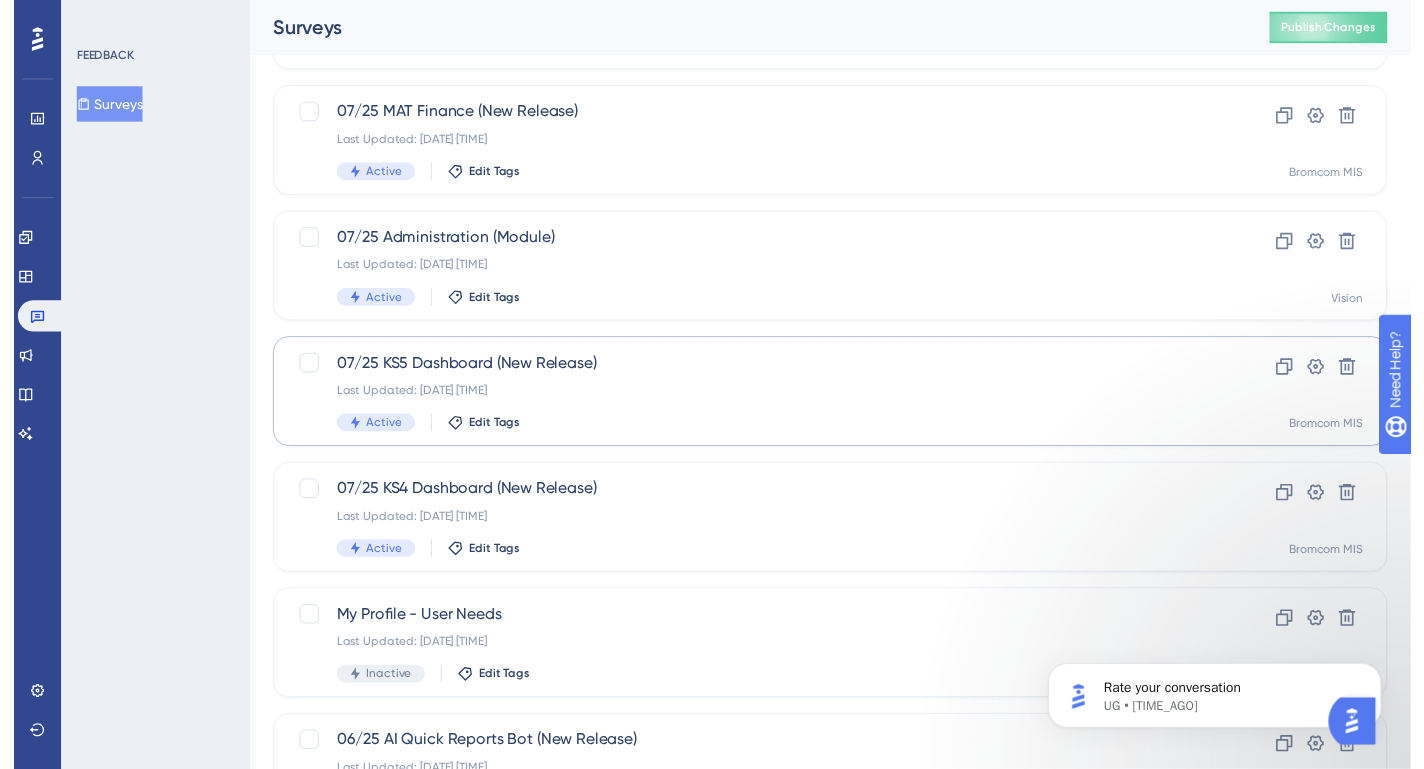 scroll, scrollTop: 0, scrollLeft: 0, axis: both 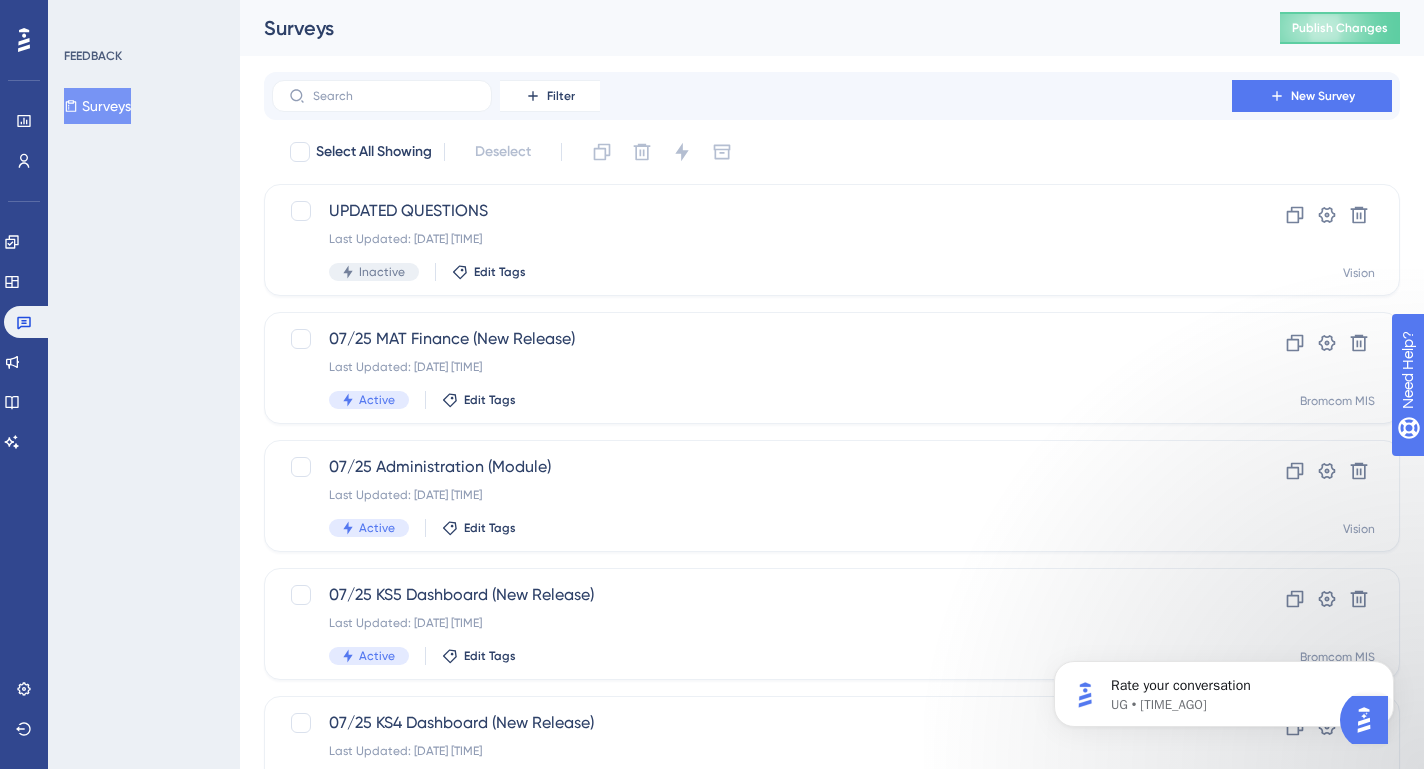 drag, startPoint x: 151, startPoint y: 144, endPoint x: 1194, endPoint y: 125, distance: 1043.1731 